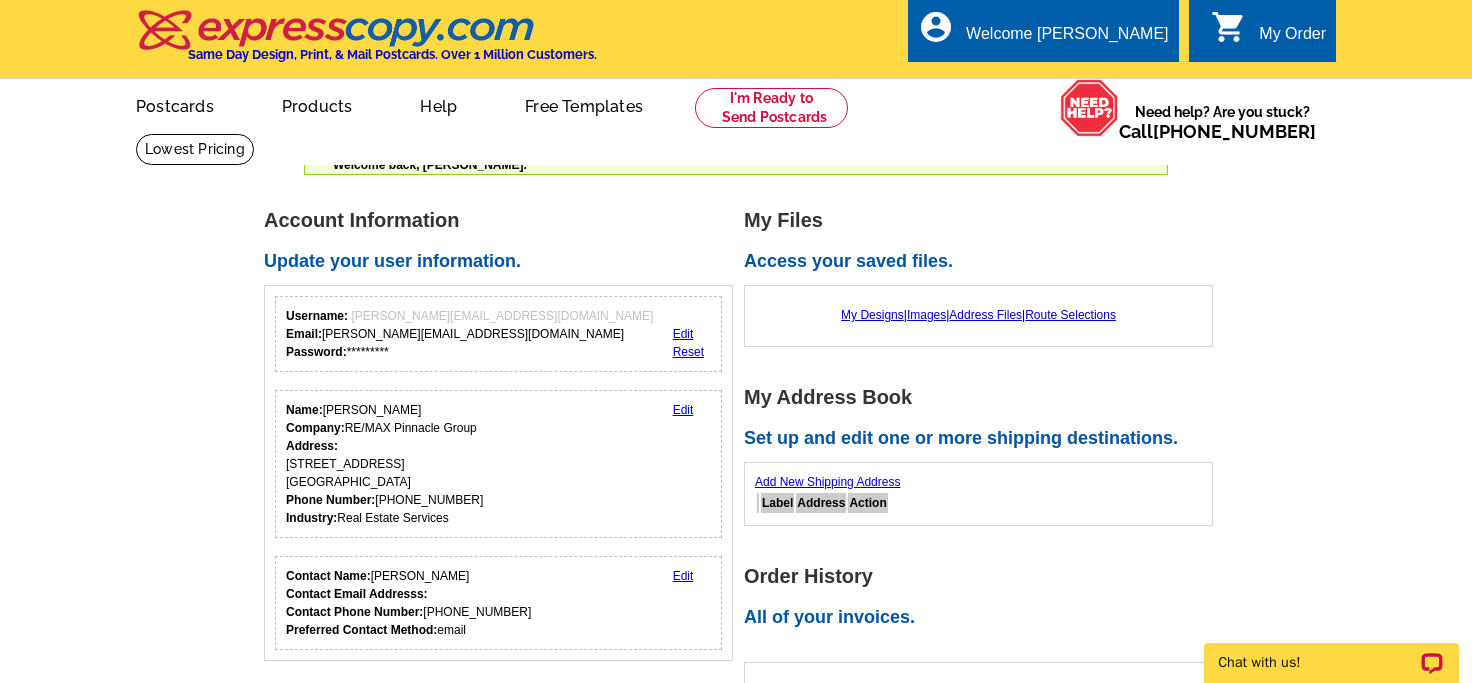 scroll, scrollTop: 0, scrollLeft: 0, axis: both 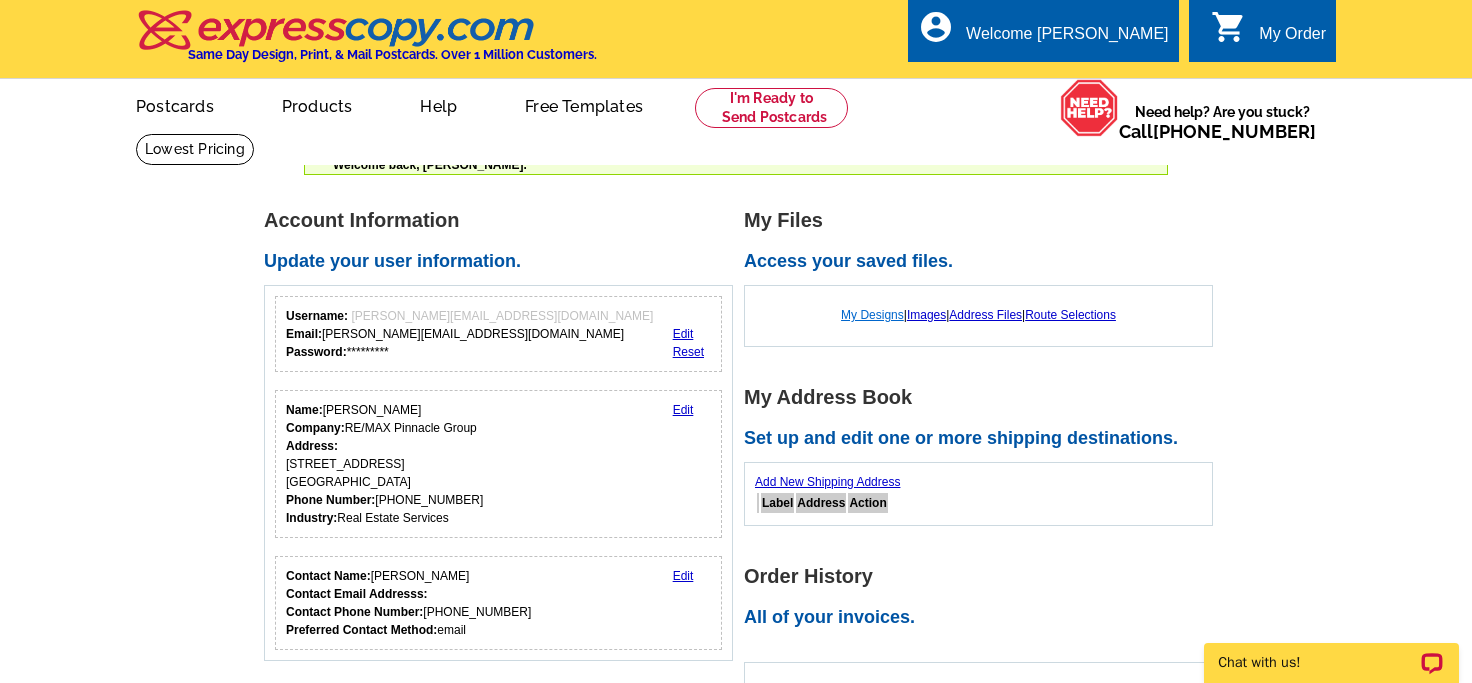 click on "My Designs" at bounding box center (872, 315) 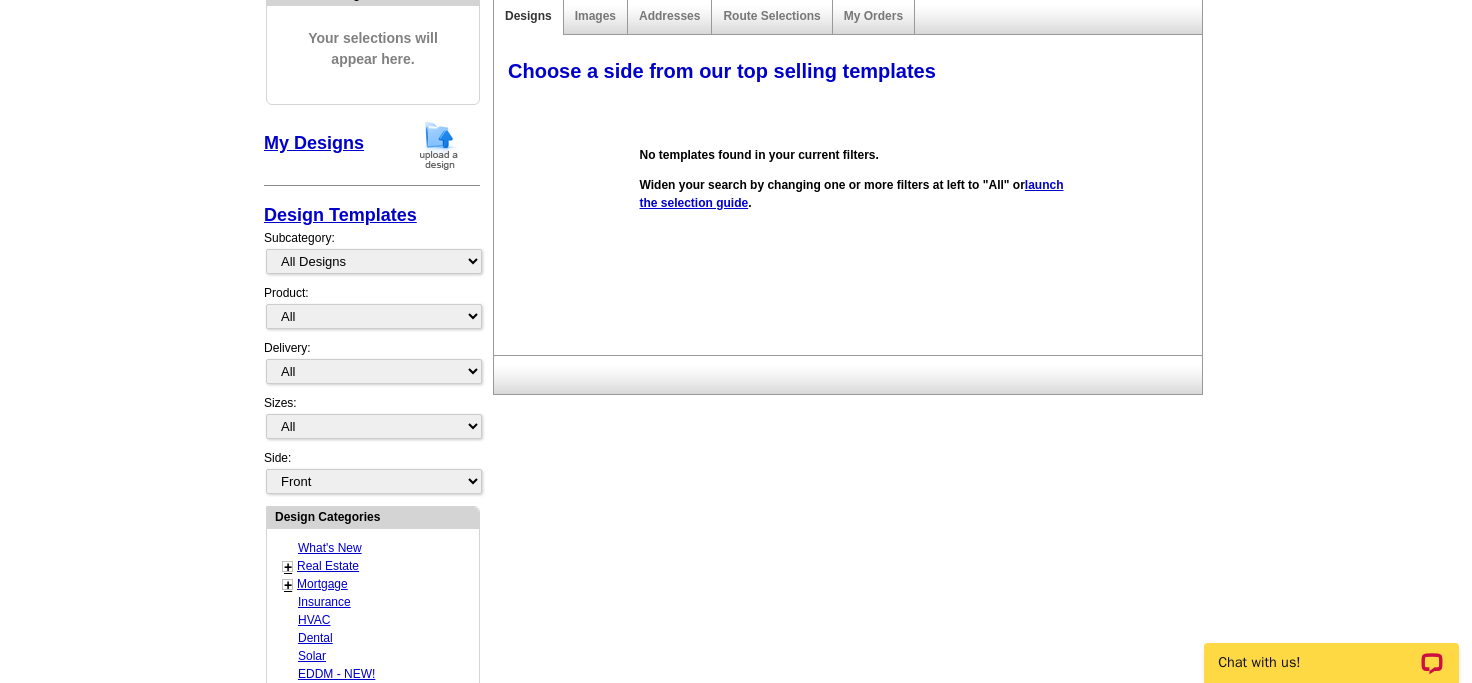 scroll, scrollTop: 110, scrollLeft: 0, axis: vertical 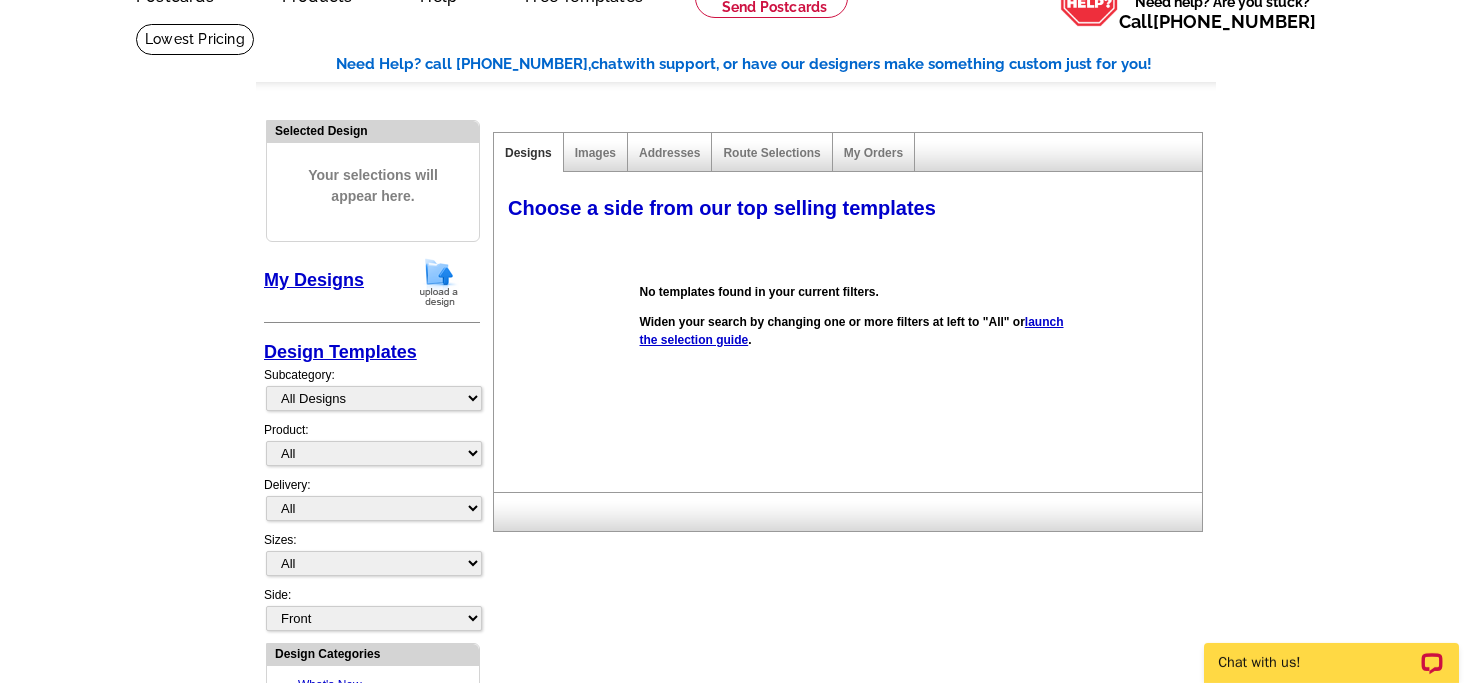 click on "My Designs" at bounding box center (314, 280) 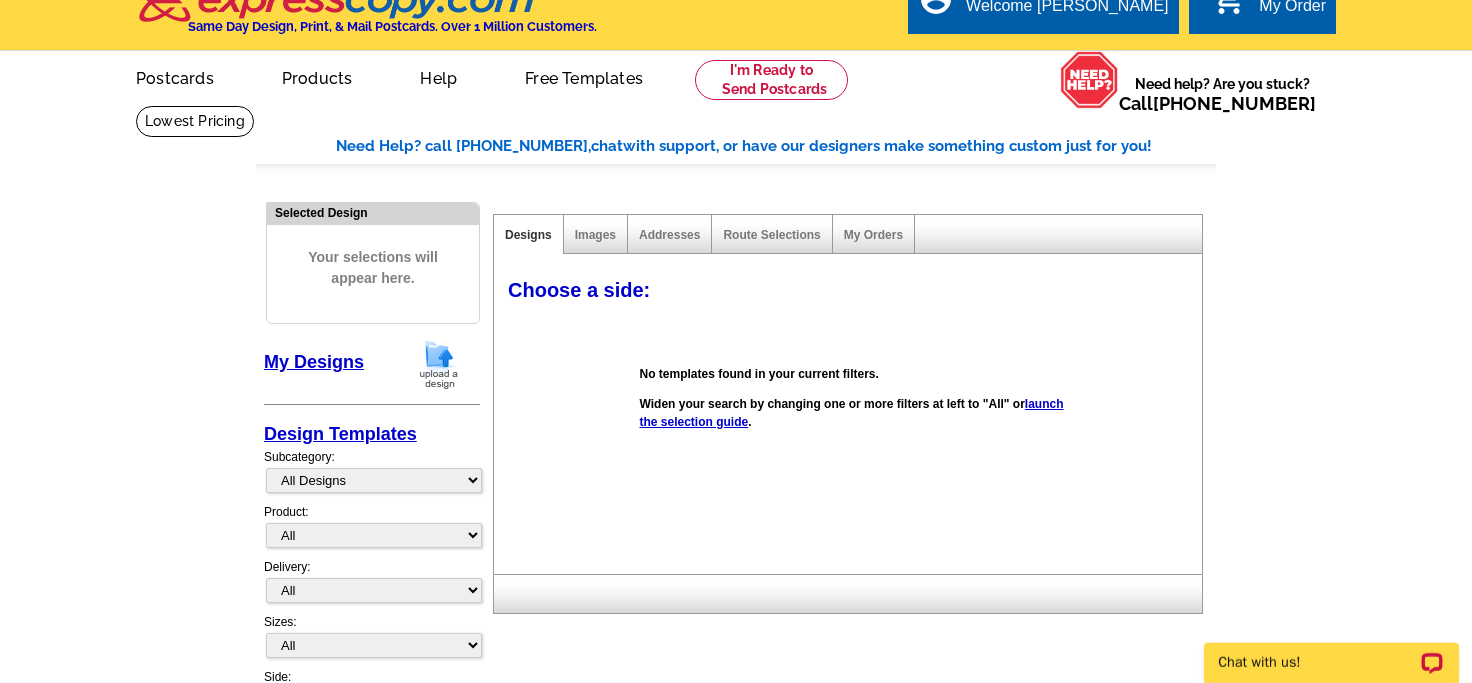 scroll, scrollTop: 0, scrollLeft: 0, axis: both 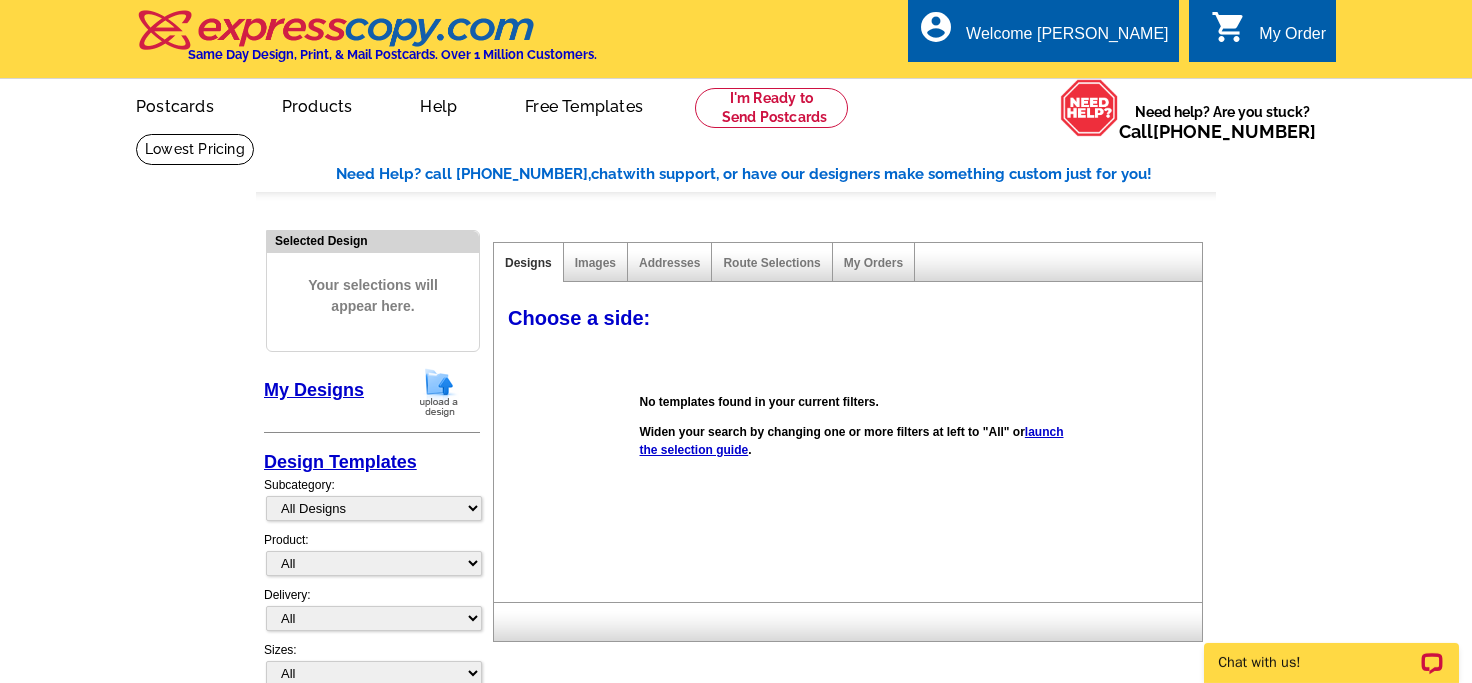 click at bounding box center [439, 392] 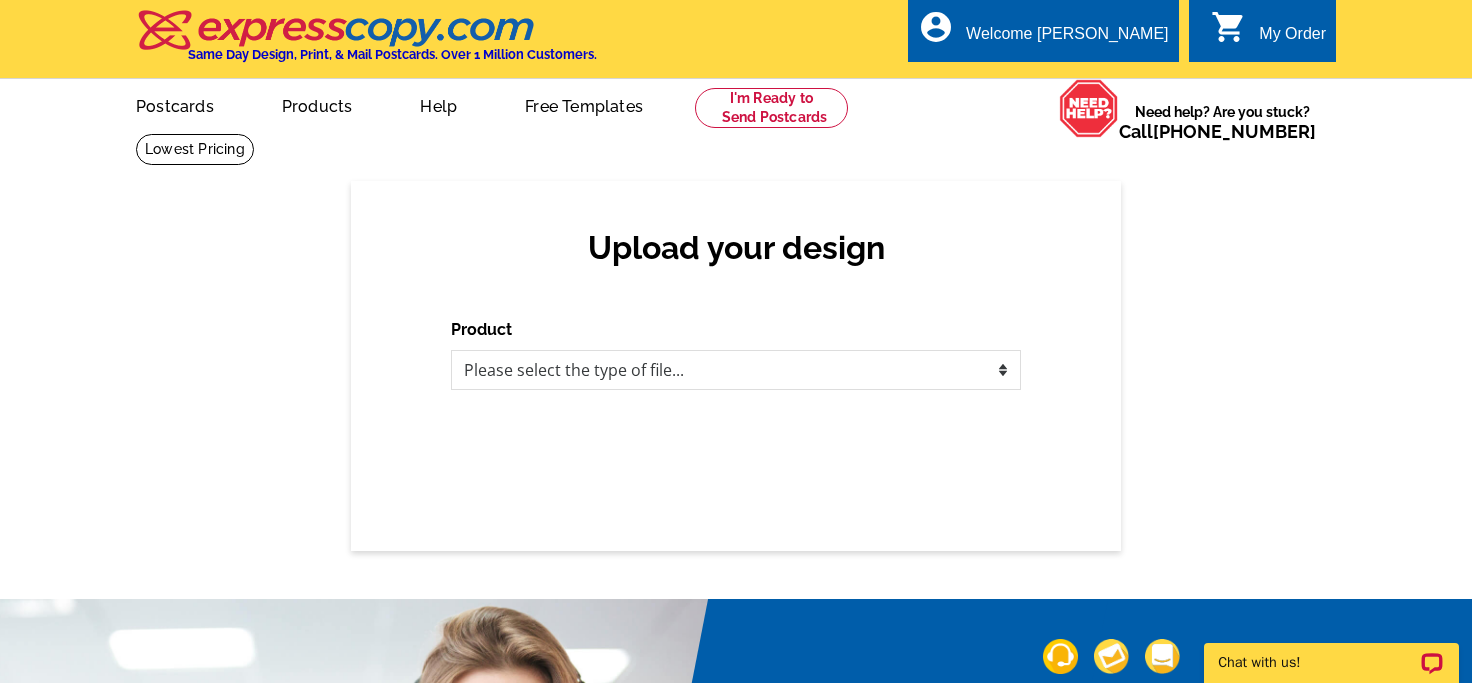 scroll, scrollTop: 0, scrollLeft: 0, axis: both 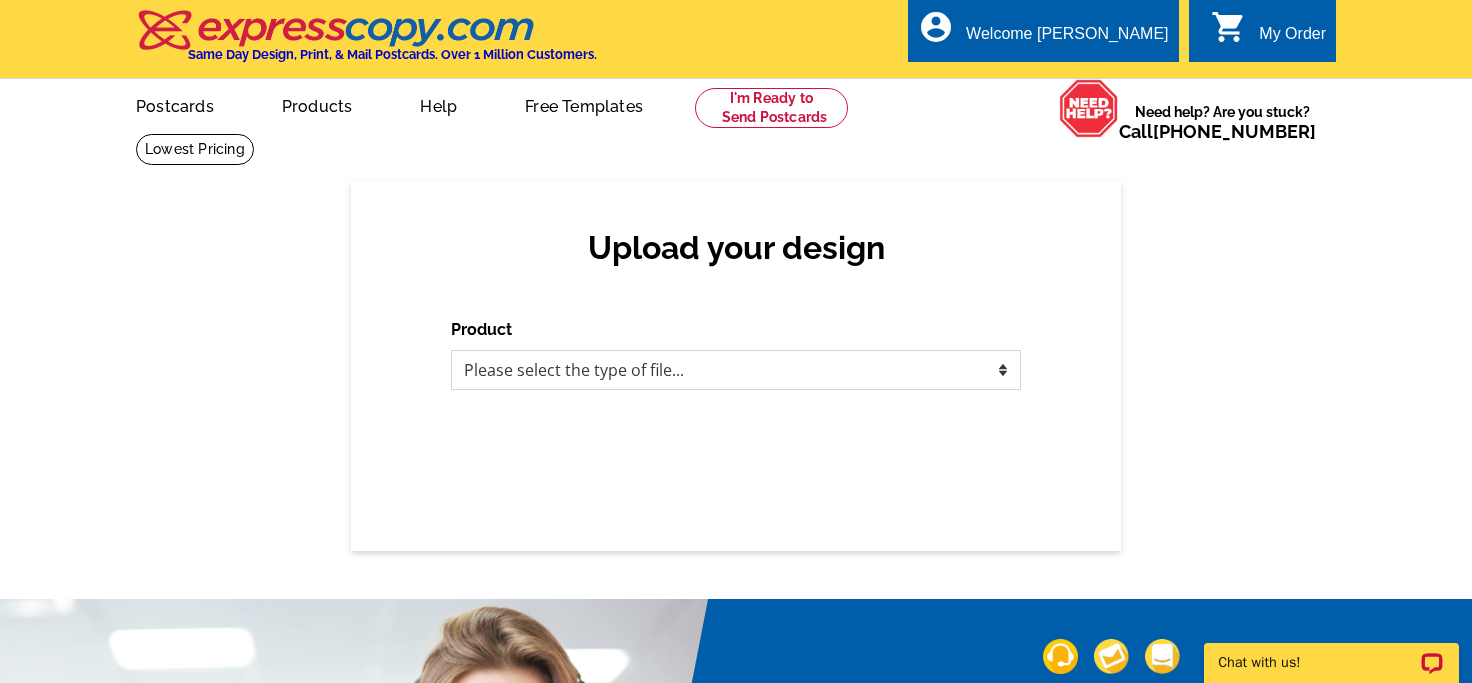 click on "Please select the type of file...
Postcards
Business Cards
Letters and flyers
Greeting Cards
Door Hangers" at bounding box center (736, 370) 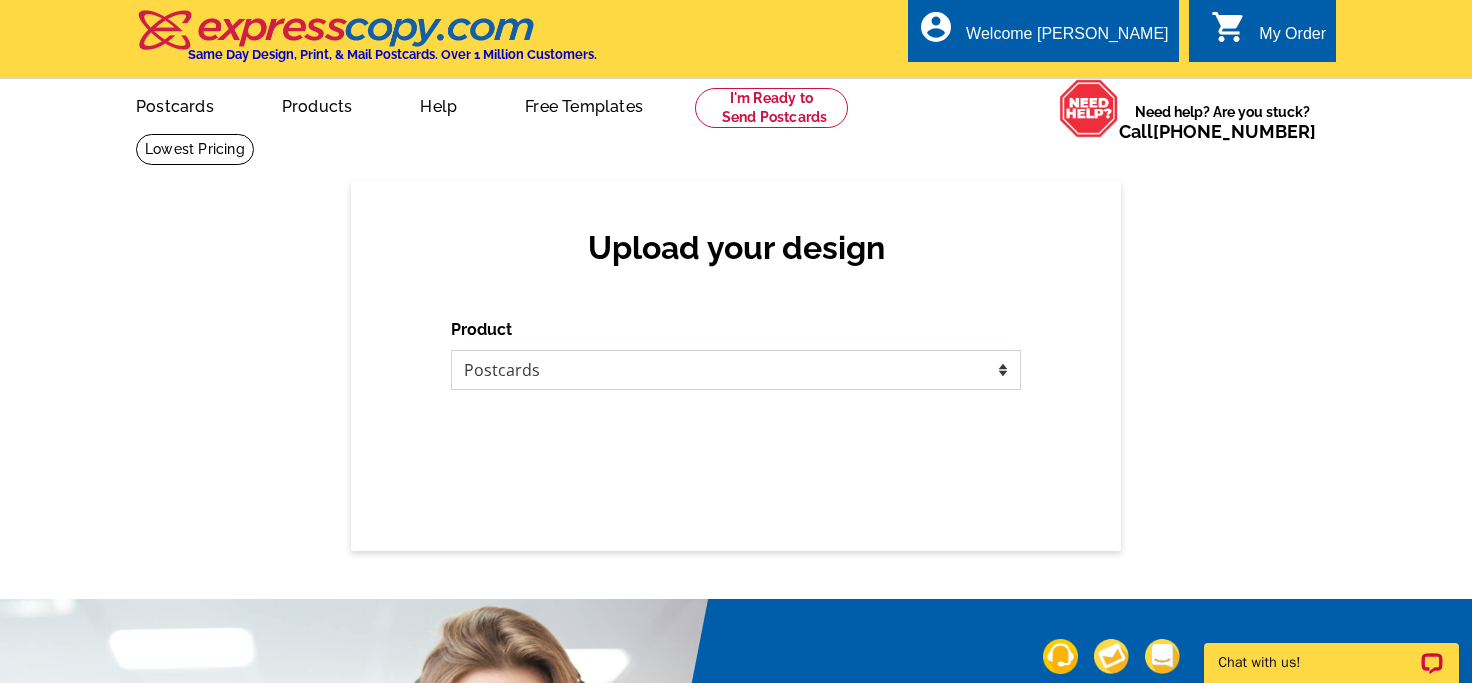click on "Postcards" at bounding box center (0, 0) 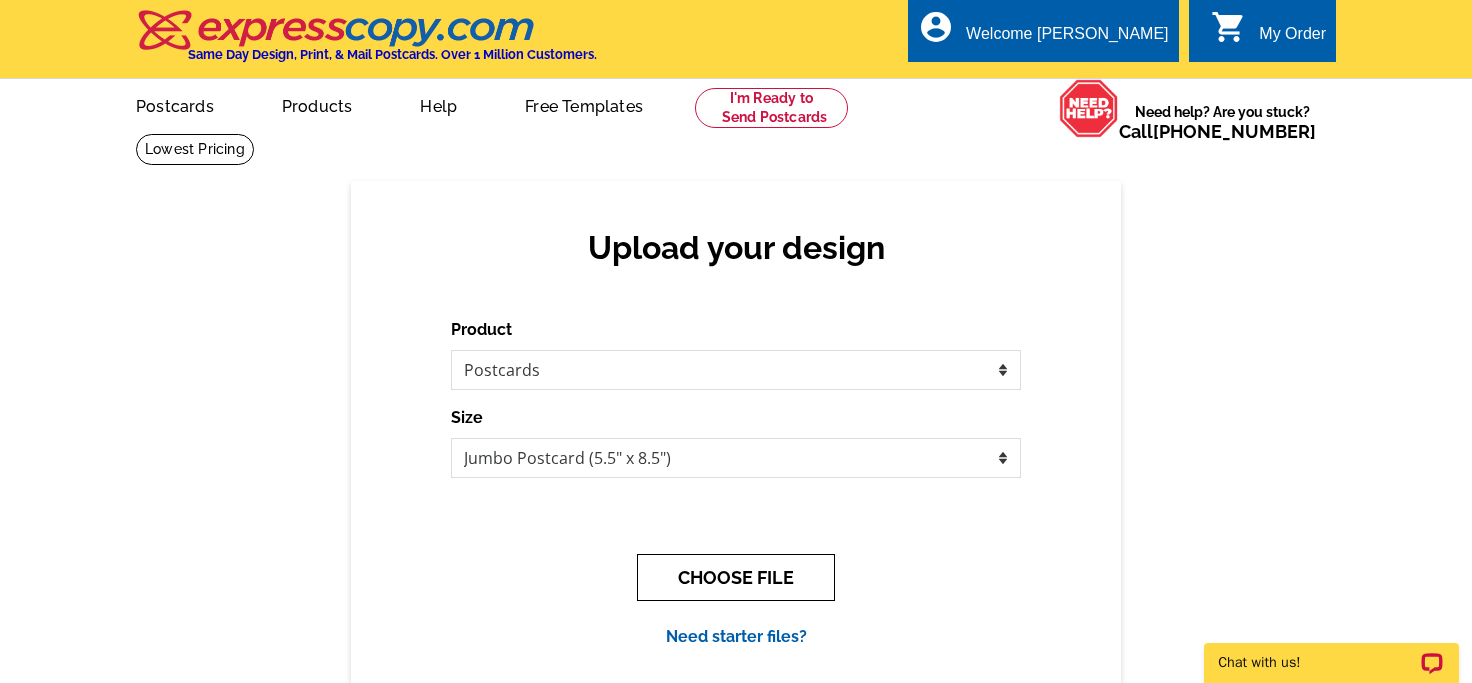 click on "CHOOSE FILE" at bounding box center [736, 577] 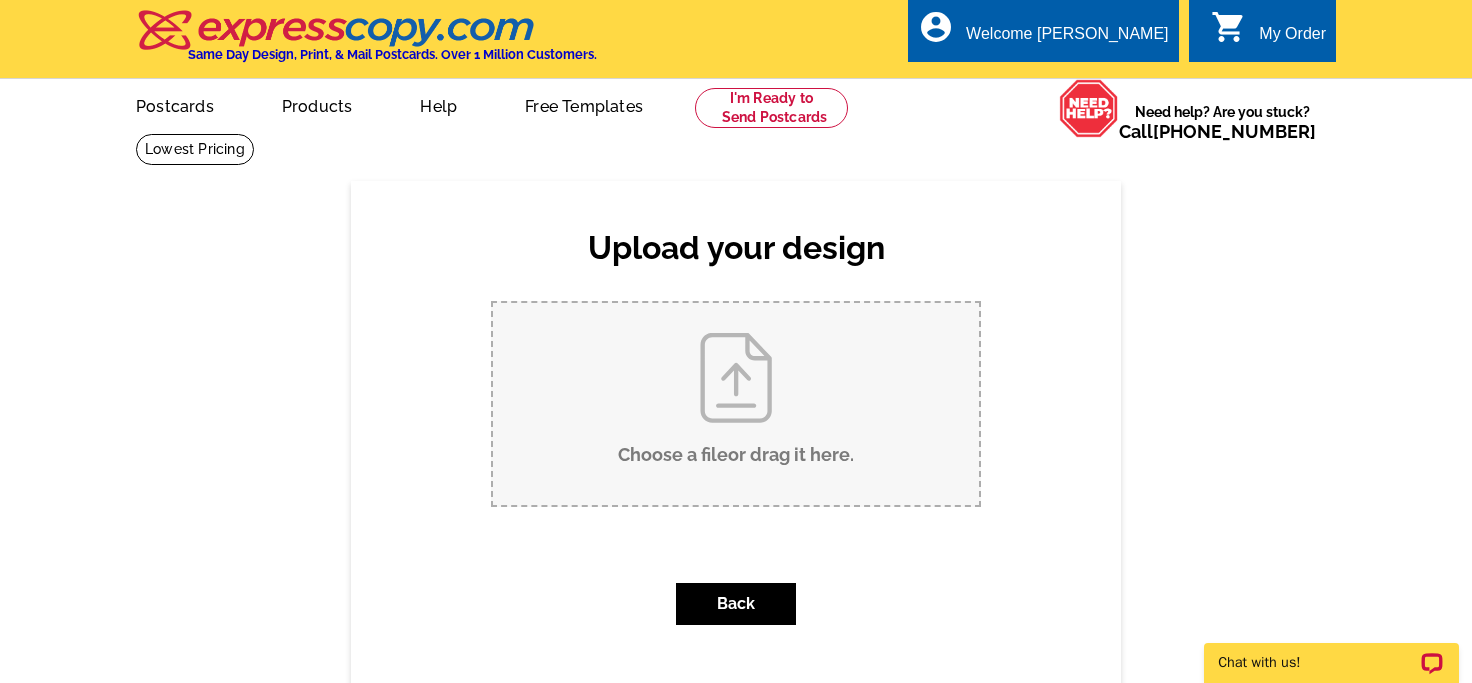 click on "Choose a file  or drag it here ." at bounding box center [736, 404] 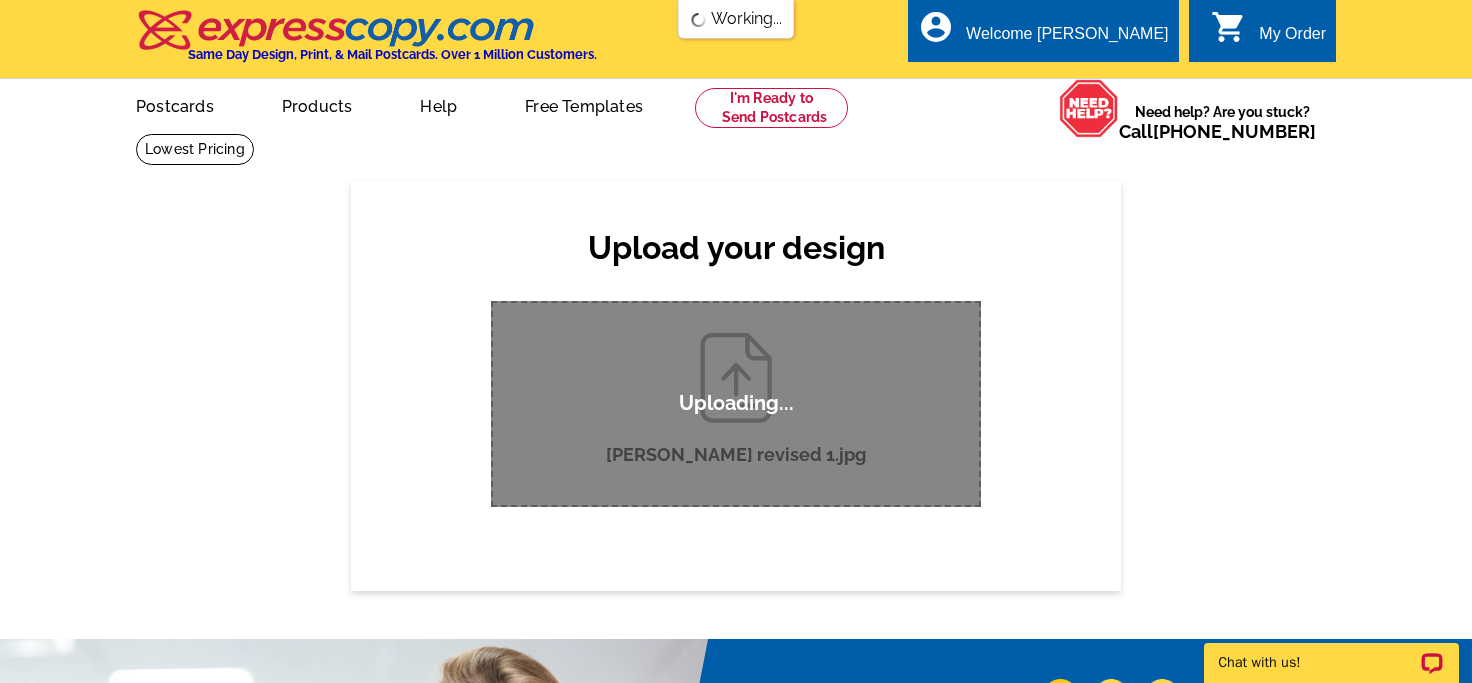 type 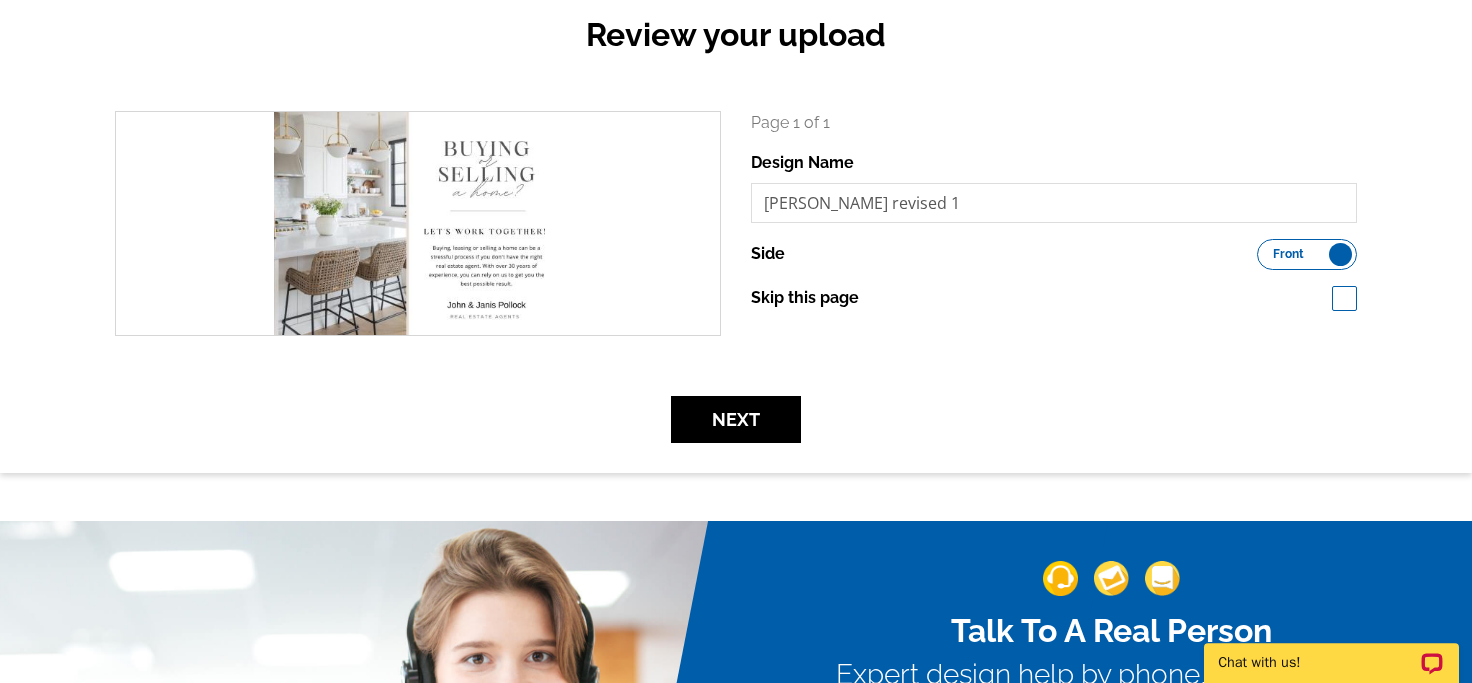 scroll, scrollTop: 220, scrollLeft: 0, axis: vertical 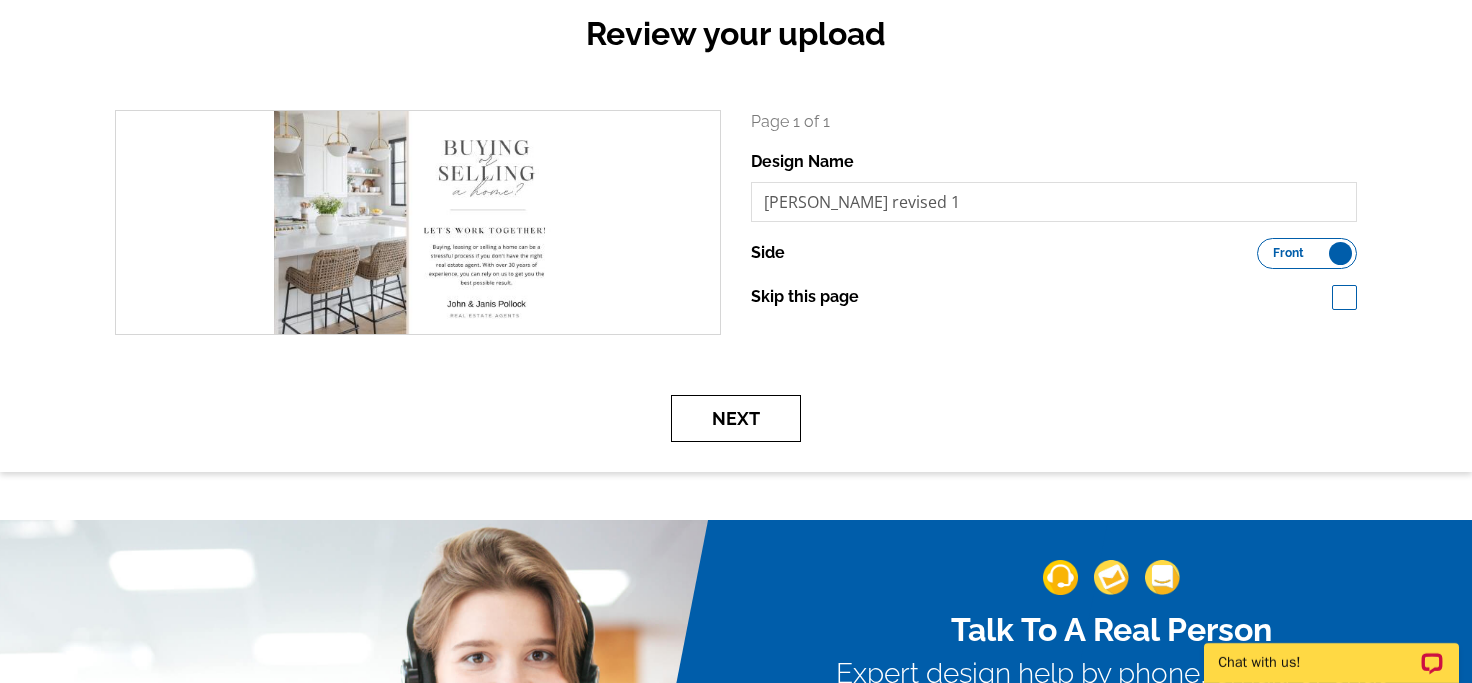 click on "Next" at bounding box center (736, 418) 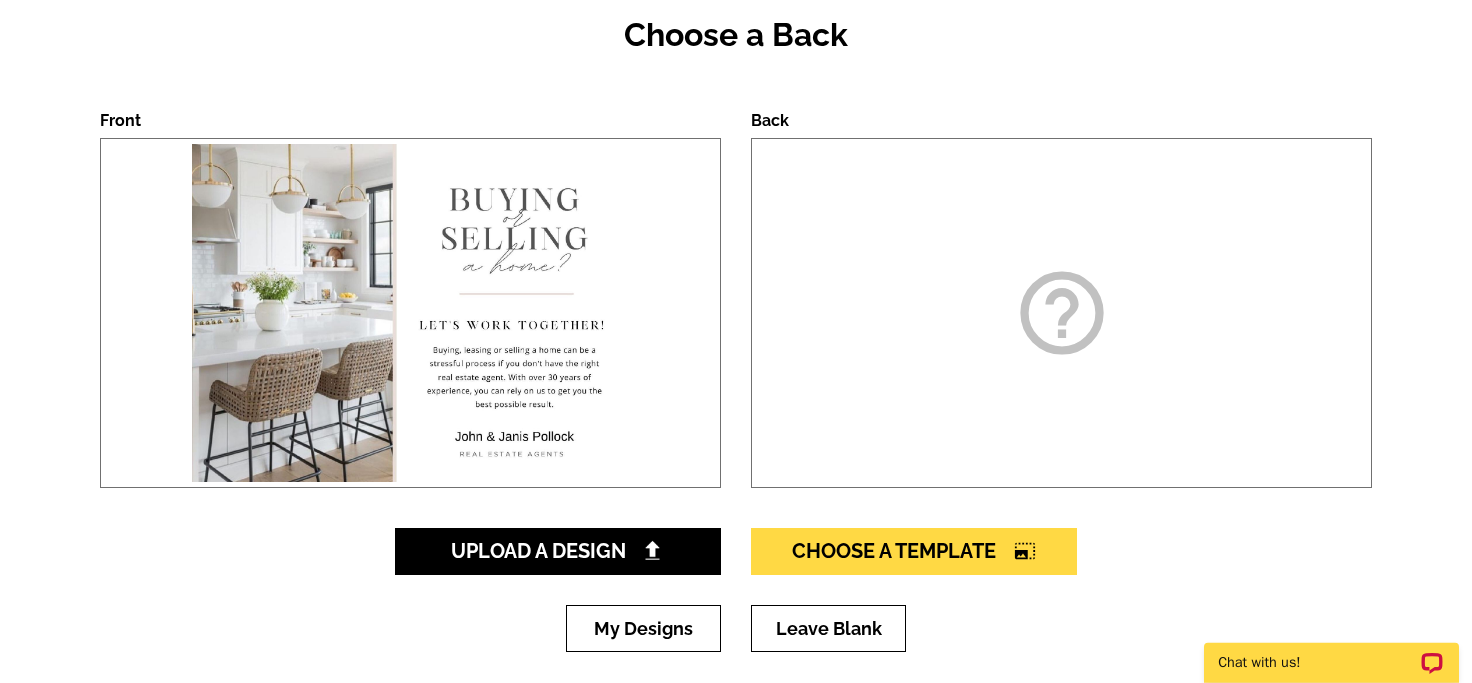 scroll, scrollTop: 220, scrollLeft: 0, axis: vertical 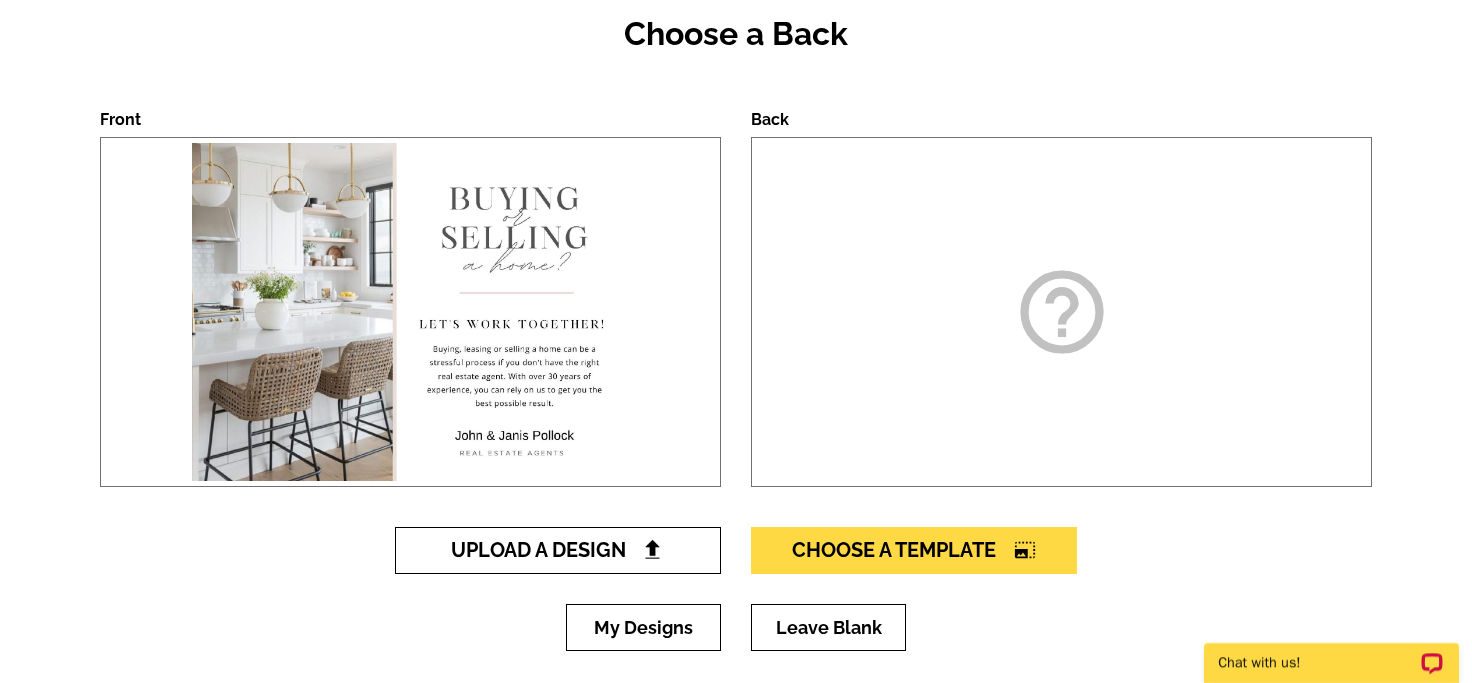click at bounding box center [652, 549] 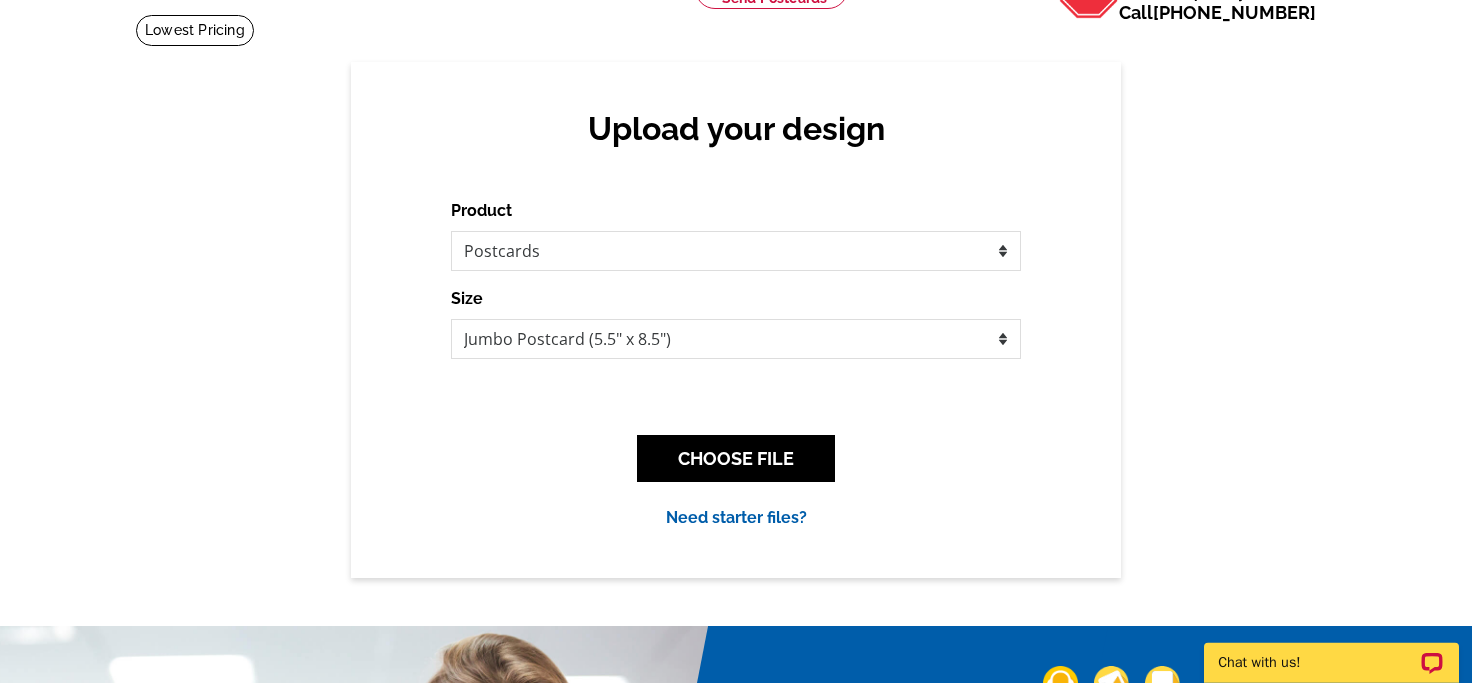 scroll, scrollTop: 110, scrollLeft: 0, axis: vertical 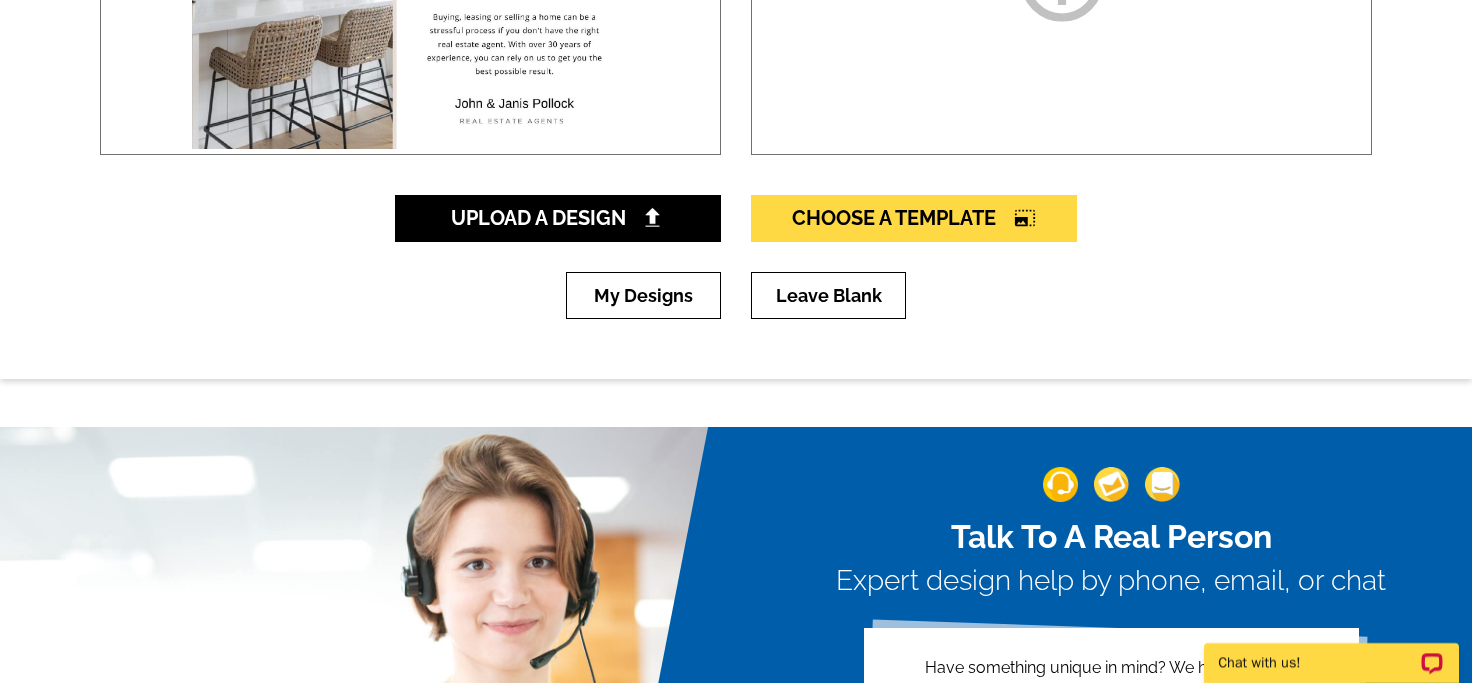click on "help_outline" at bounding box center [1061, -20] 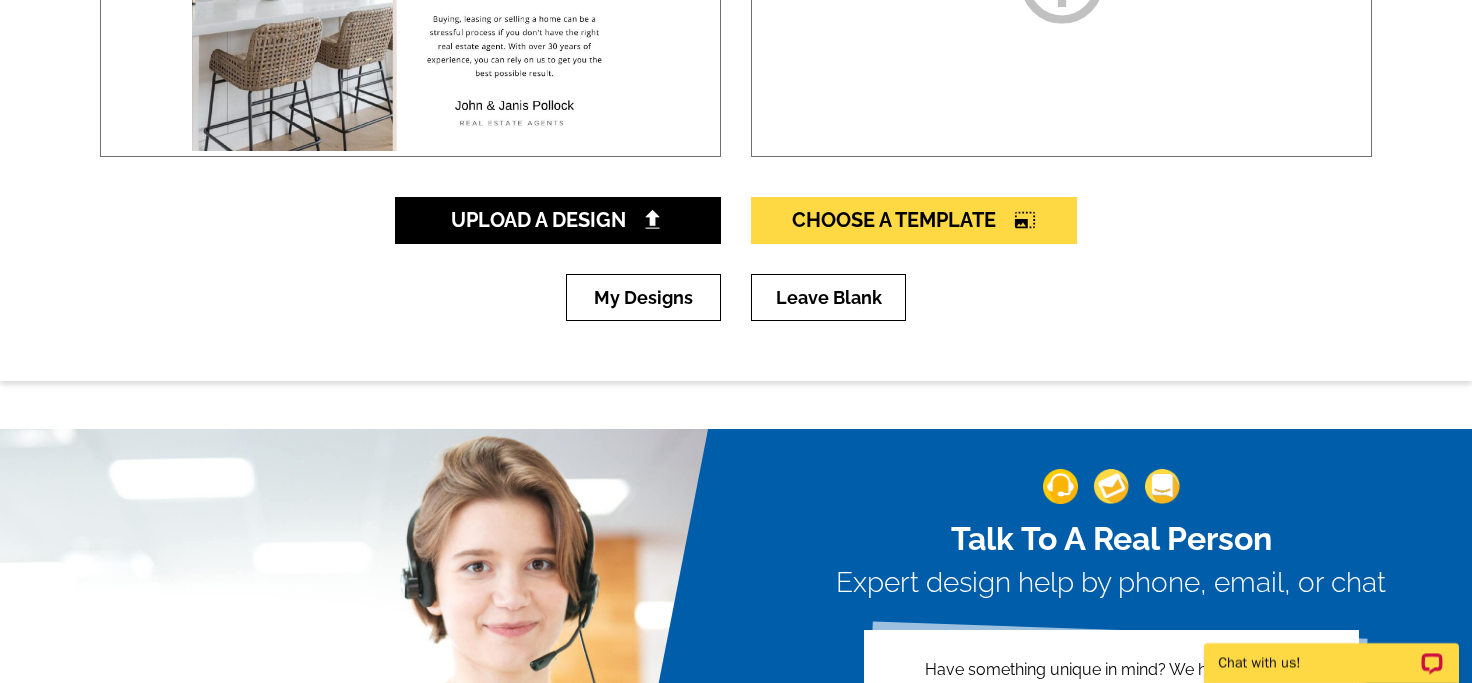 scroll, scrollTop: 552, scrollLeft: 0, axis: vertical 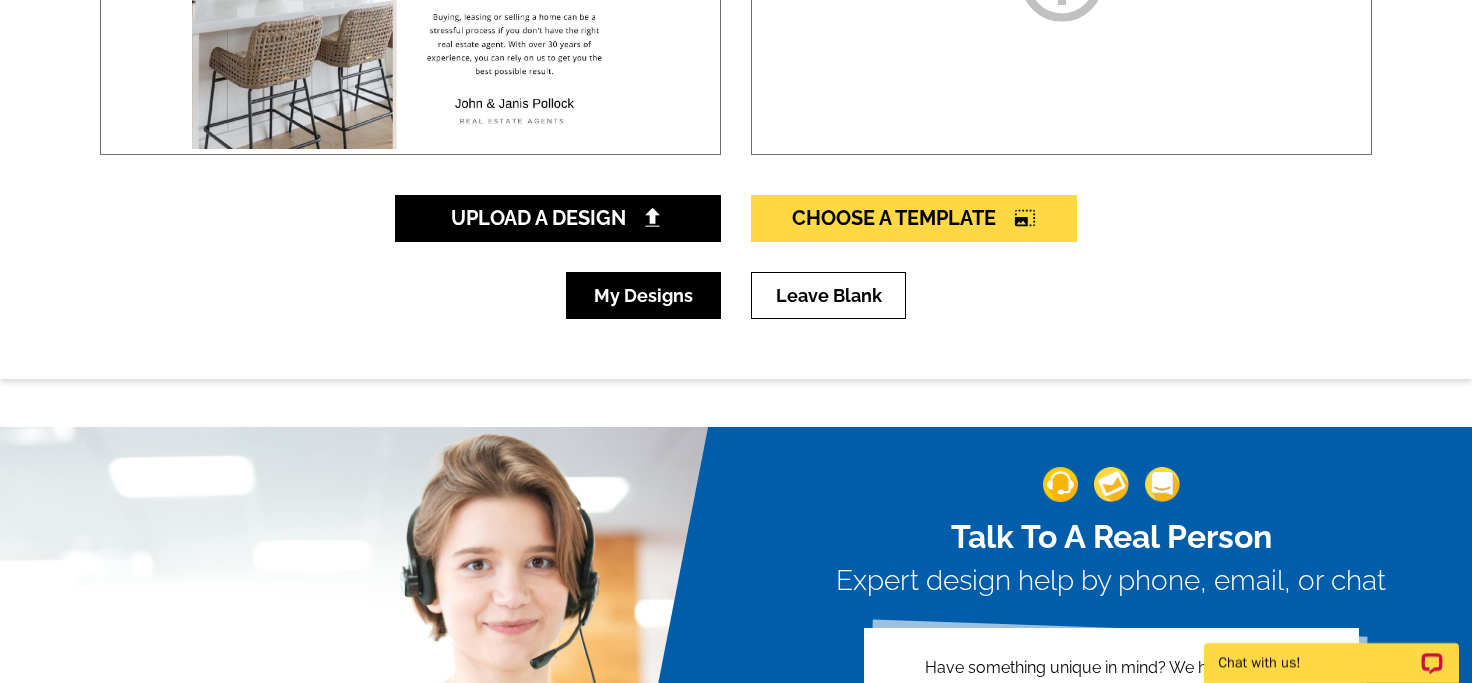 click on "My Designs" at bounding box center [643, 295] 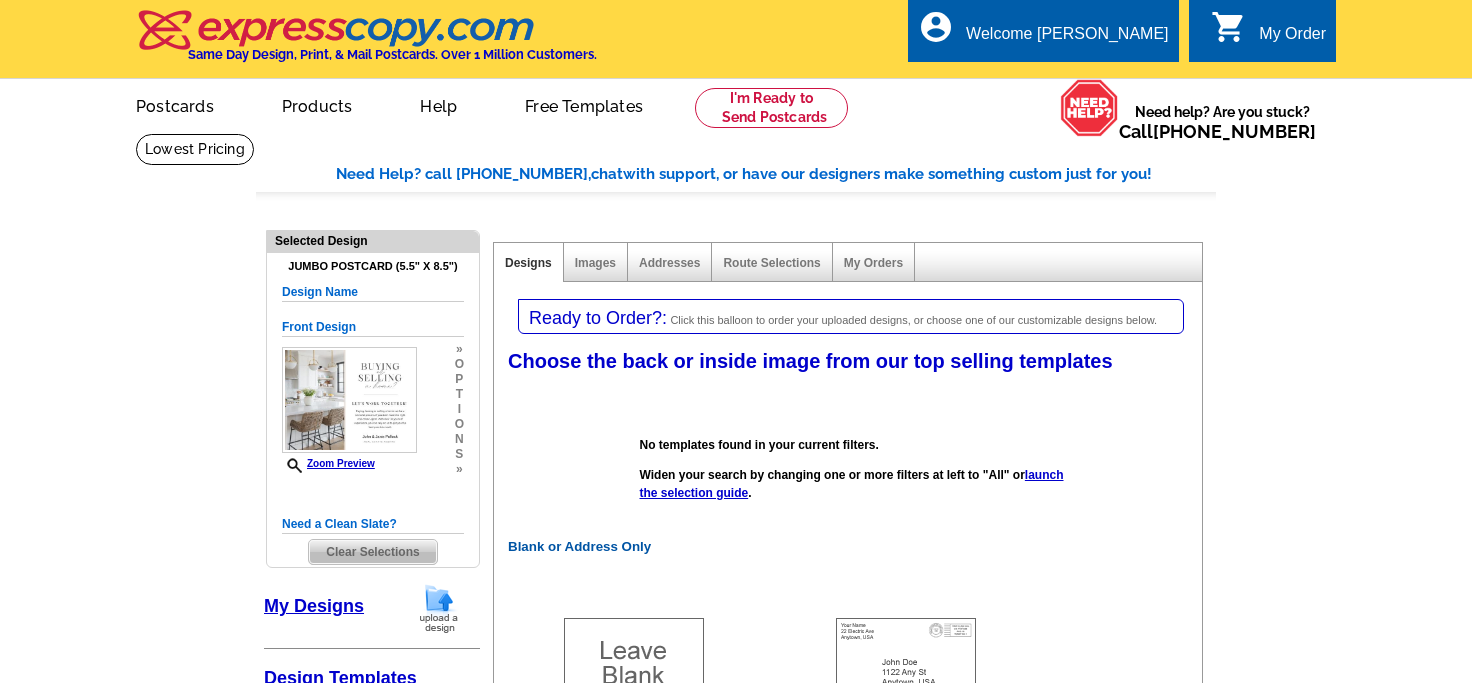 select on "1" 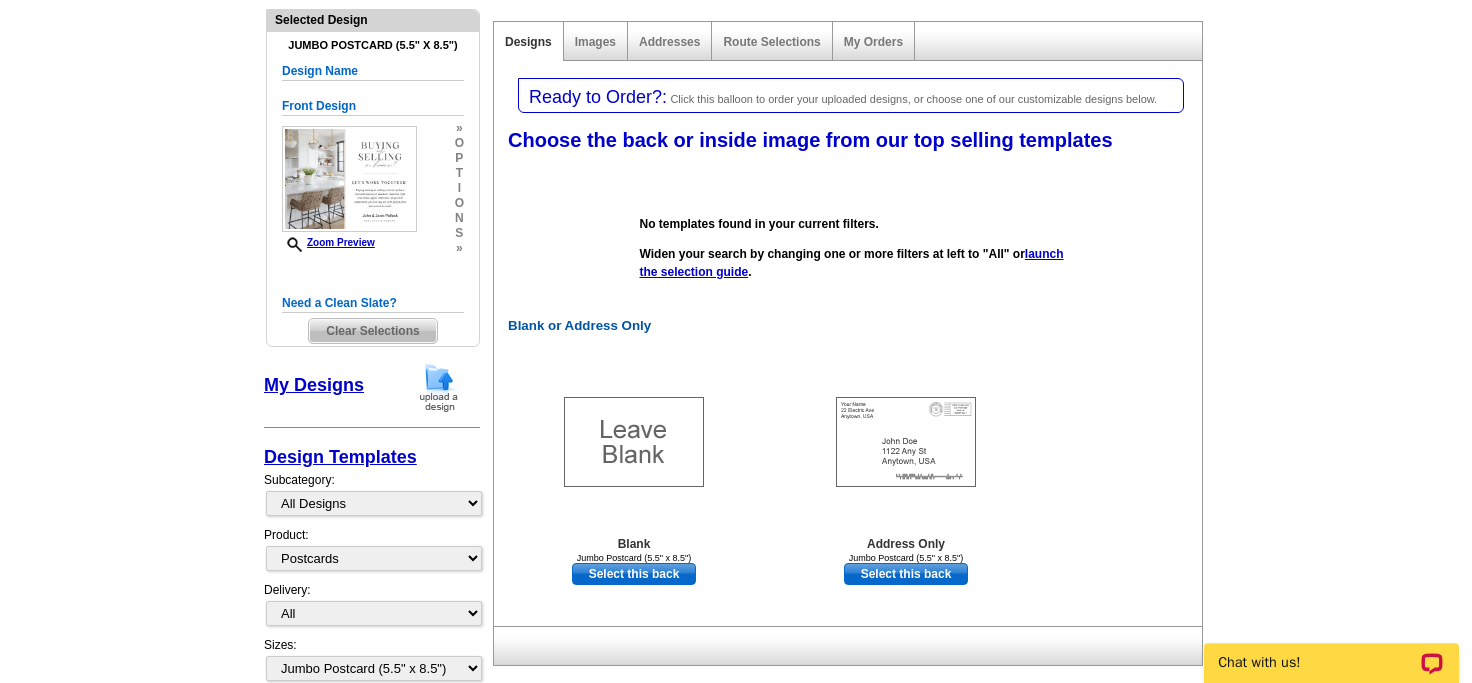 scroll, scrollTop: 220, scrollLeft: 0, axis: vertical 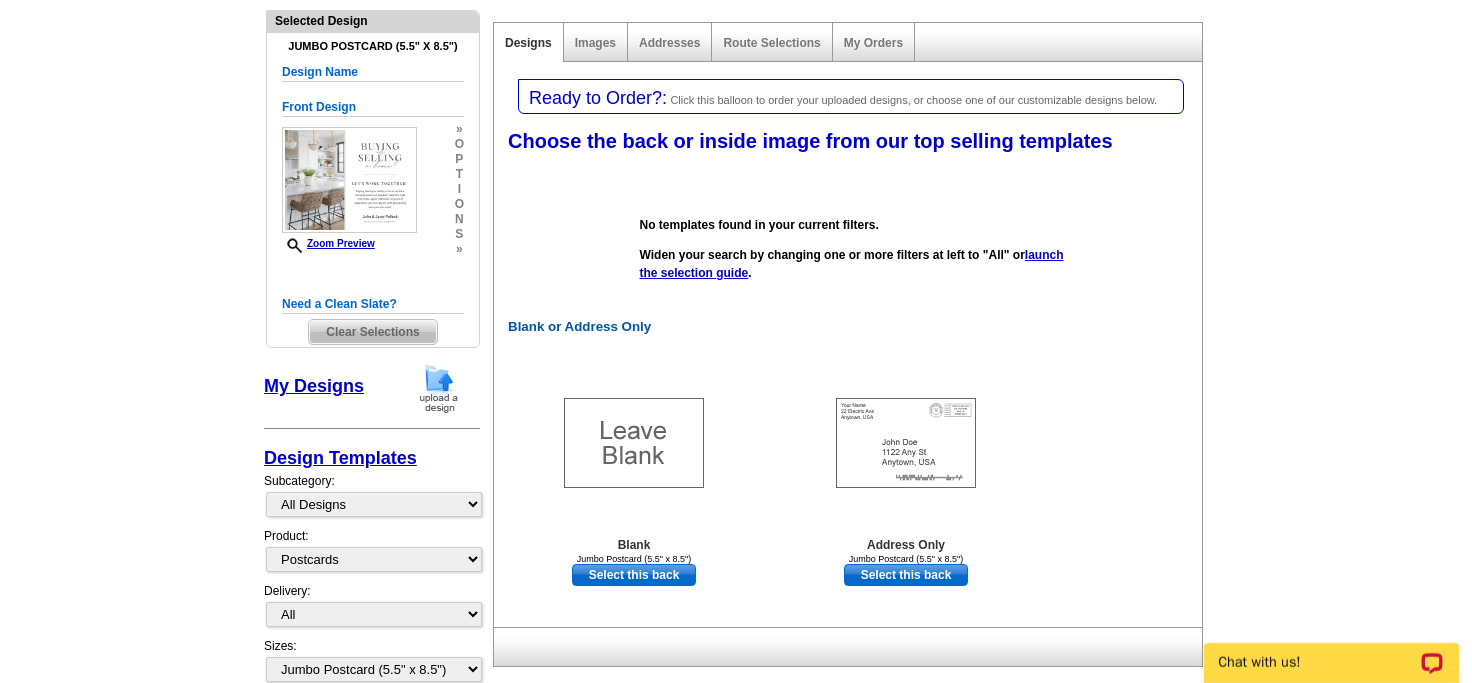 click at bounding box center (439, 388) 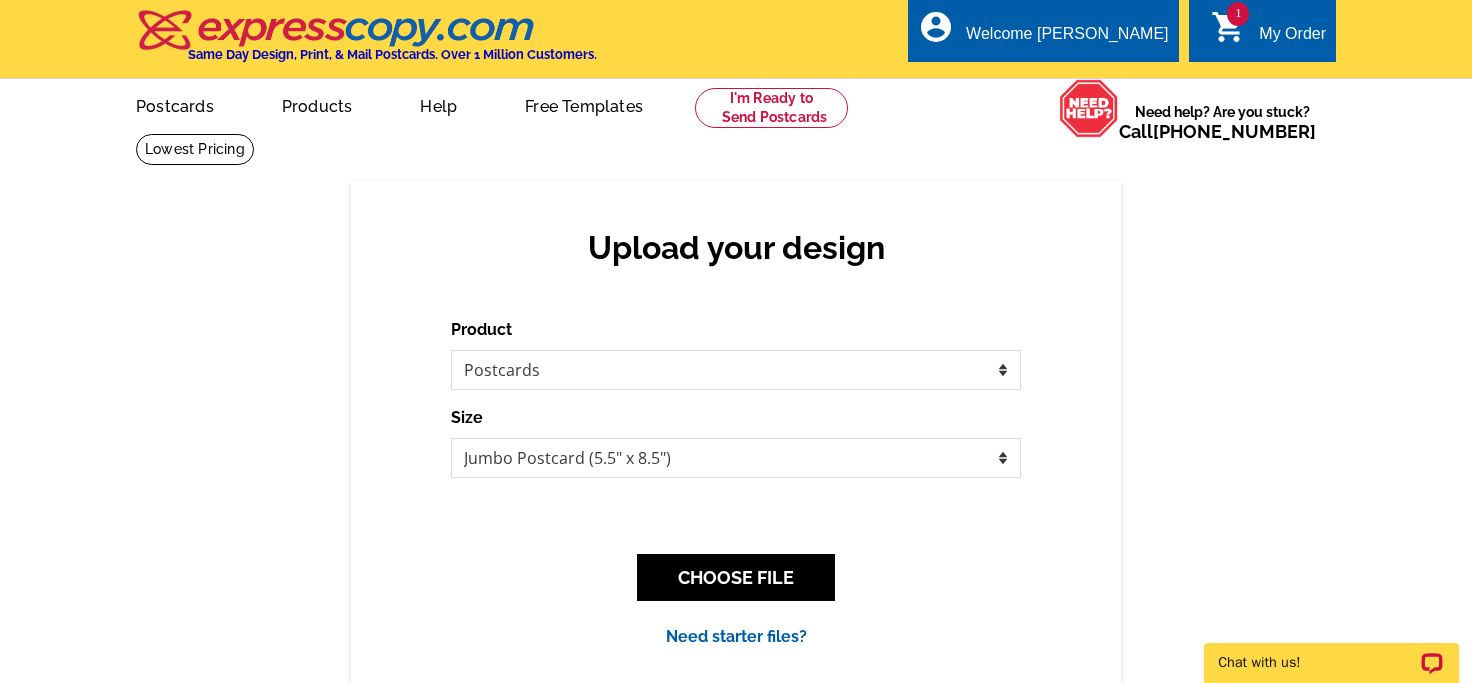scroll, scrollTop: 0, scrollLeft: 0, axis: both 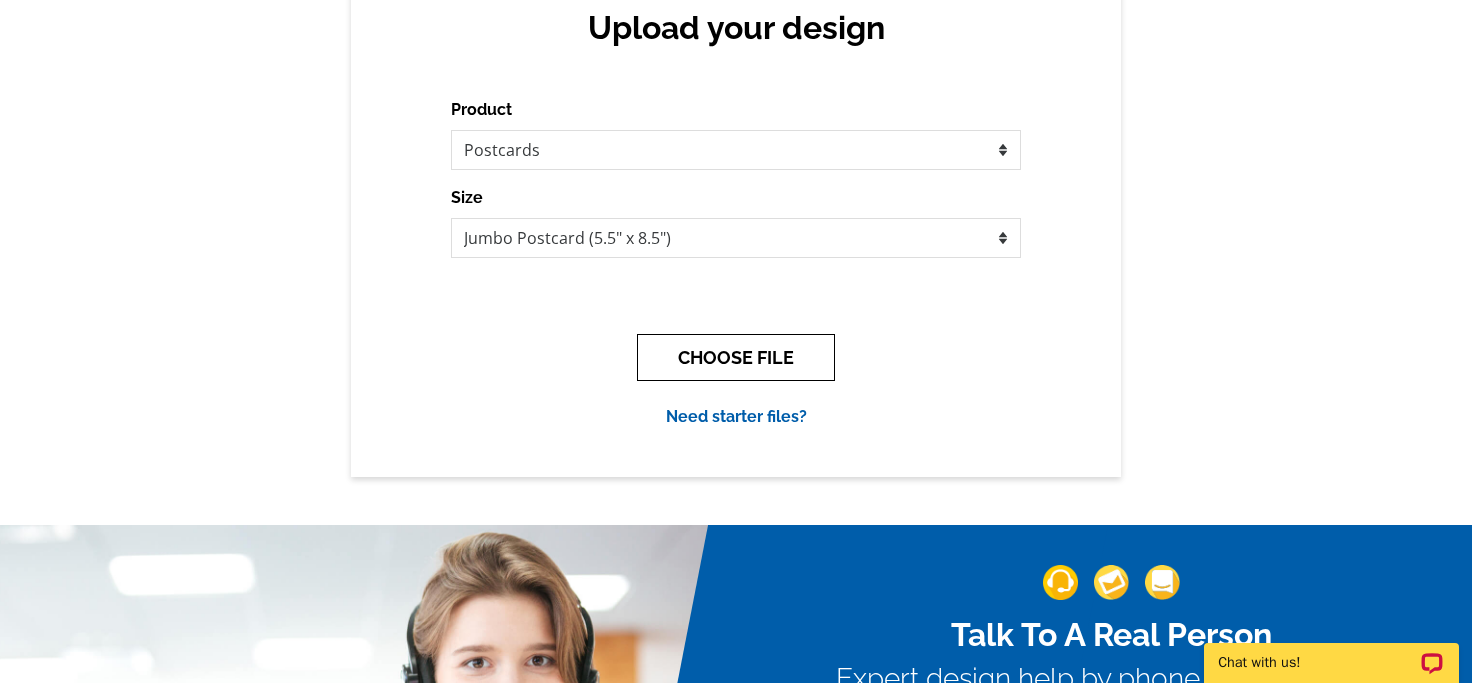 click on "CHOOSE FILE" at bounding box center (736, 357) 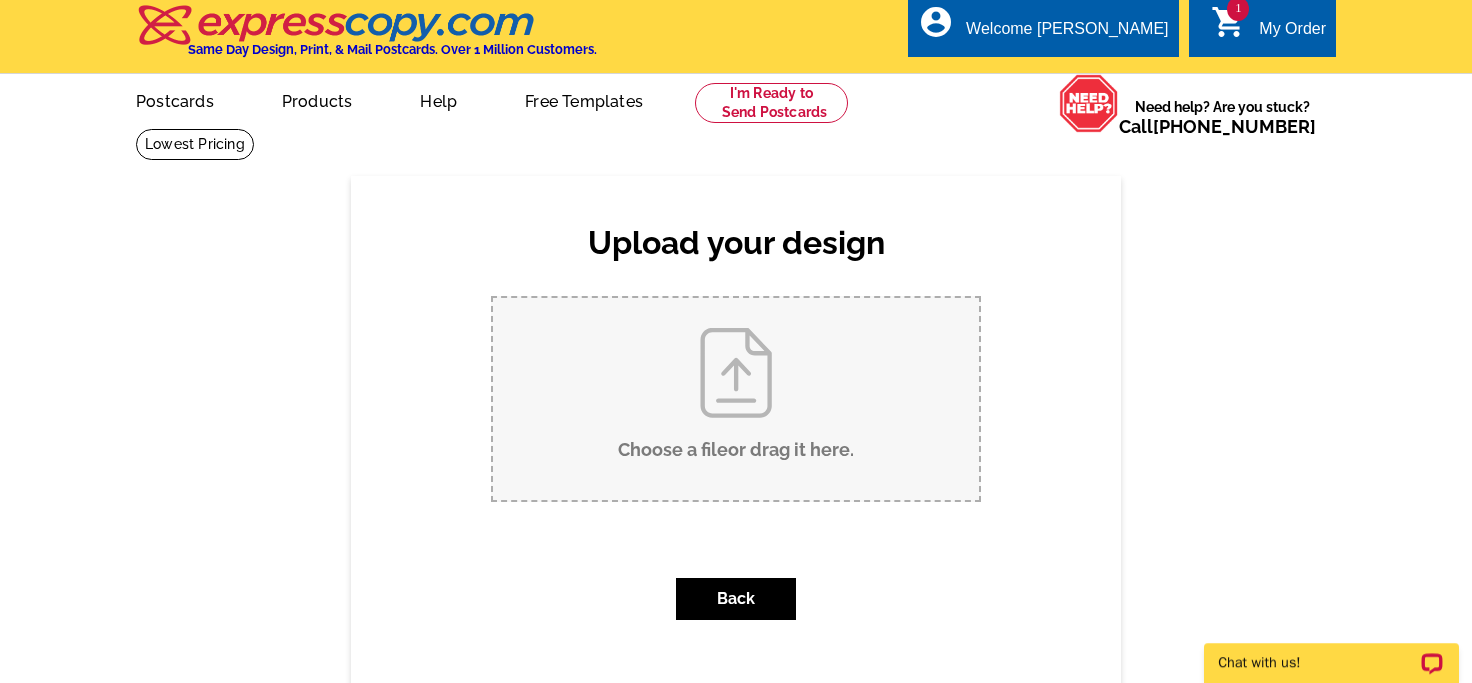 scroll, scrollTop: 0, scrollLeft: 0, axis: both 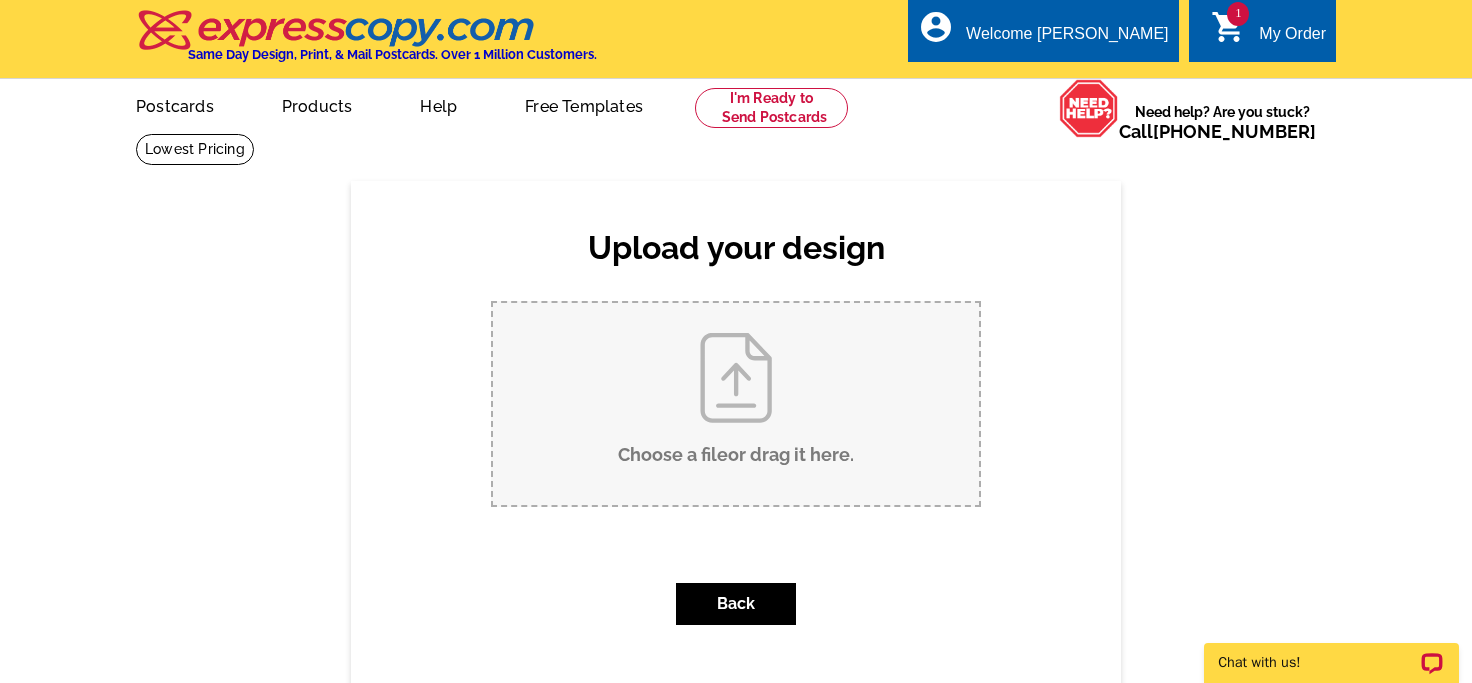 click on "Choose a file  or drag it here ." at bounding box center (736, 404) 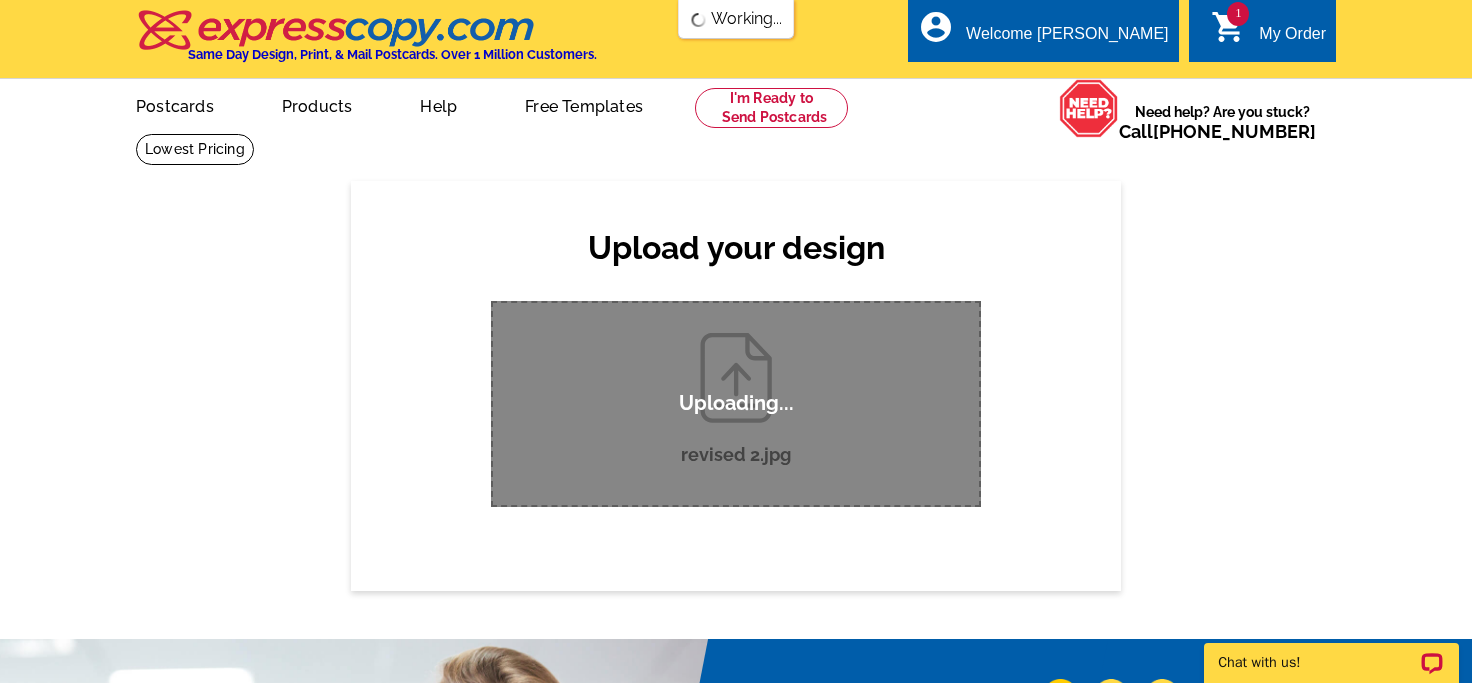 type 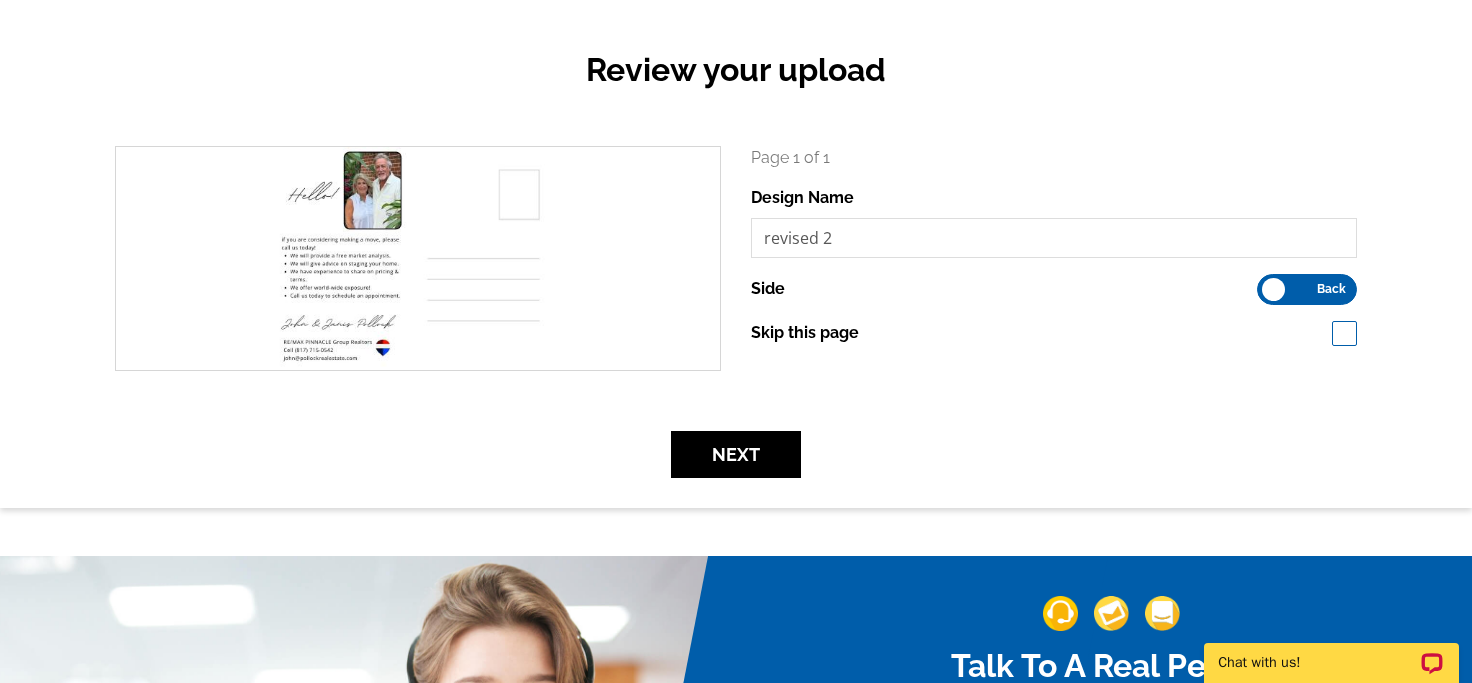 scroll, scrollTop: 220, scrollLeft: 0, axis: vertical 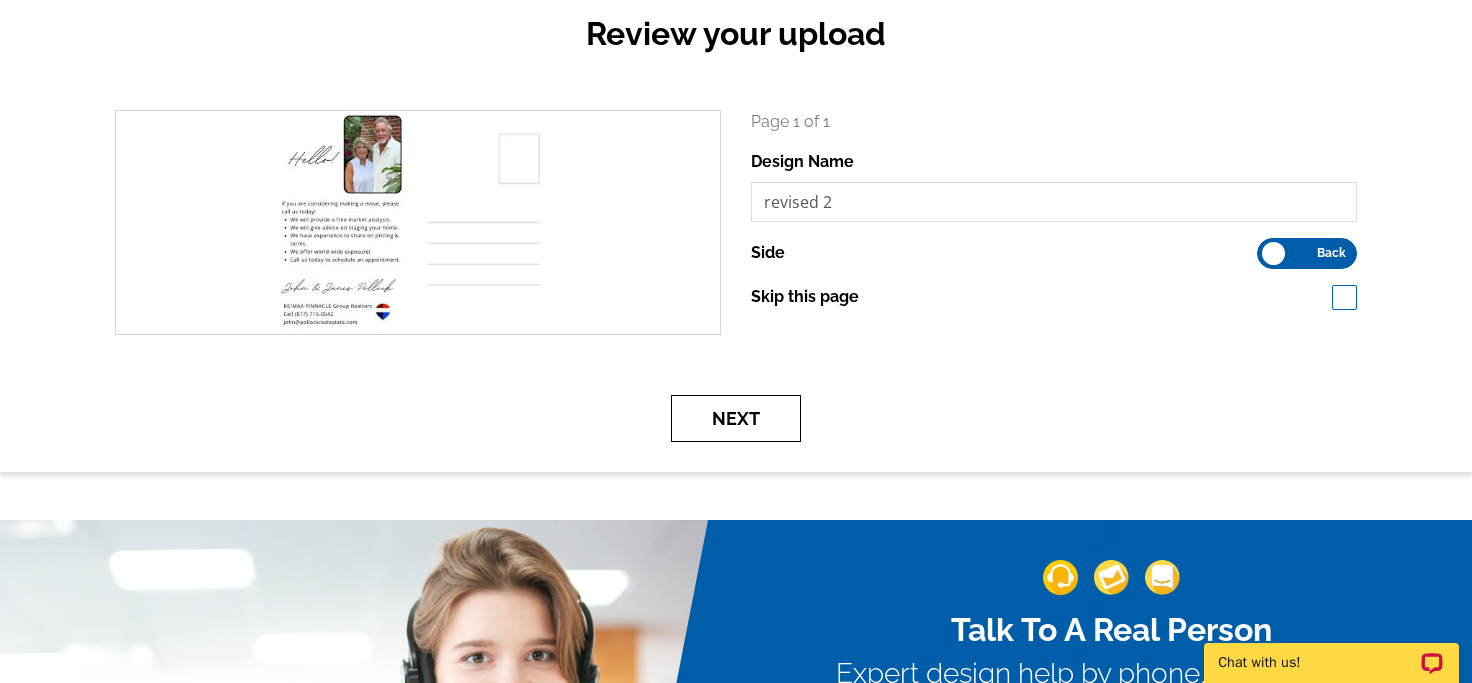 click on "Next" at bounding box center (736, 418) 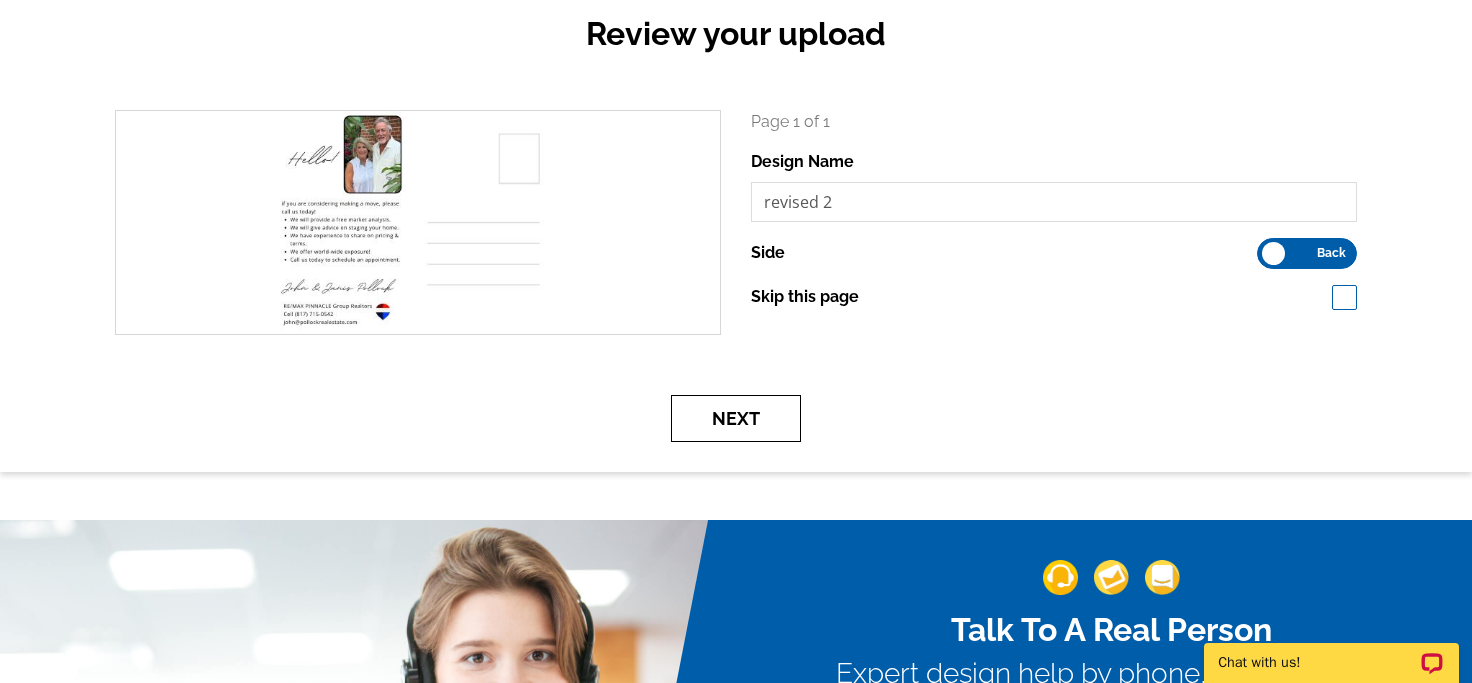 click on "Next" at bounding box center (736, 418) 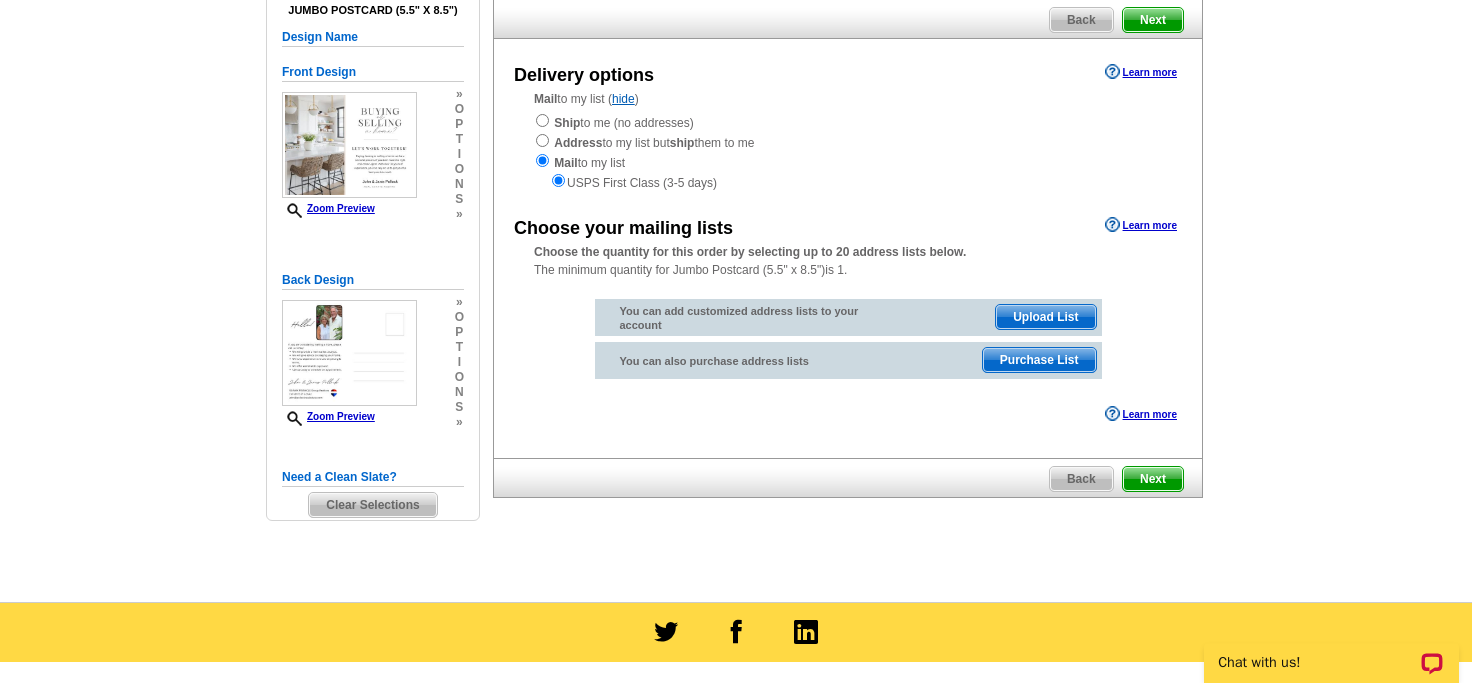 scroll, scrollTop: 220, scrollLeft: 0, axis: vertical 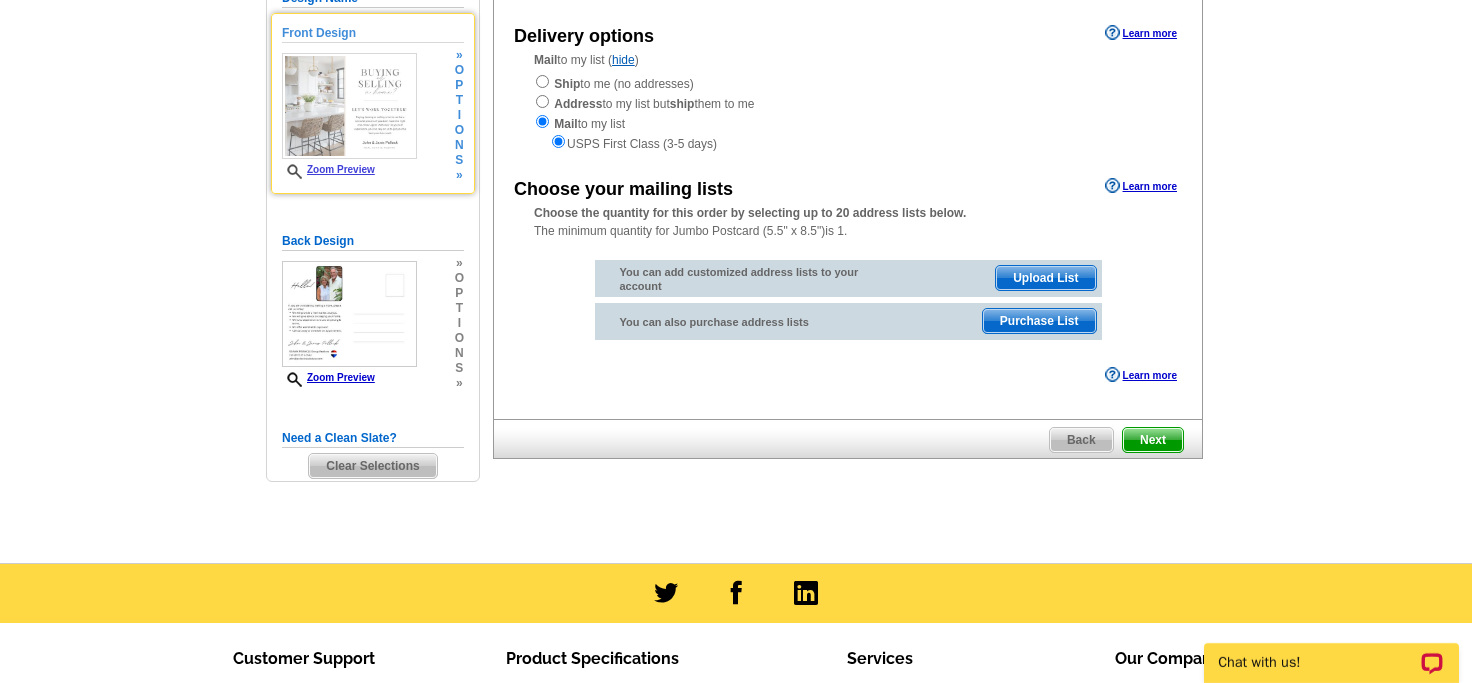 click on "Zoom Preview" at bounding box center [328, 169] 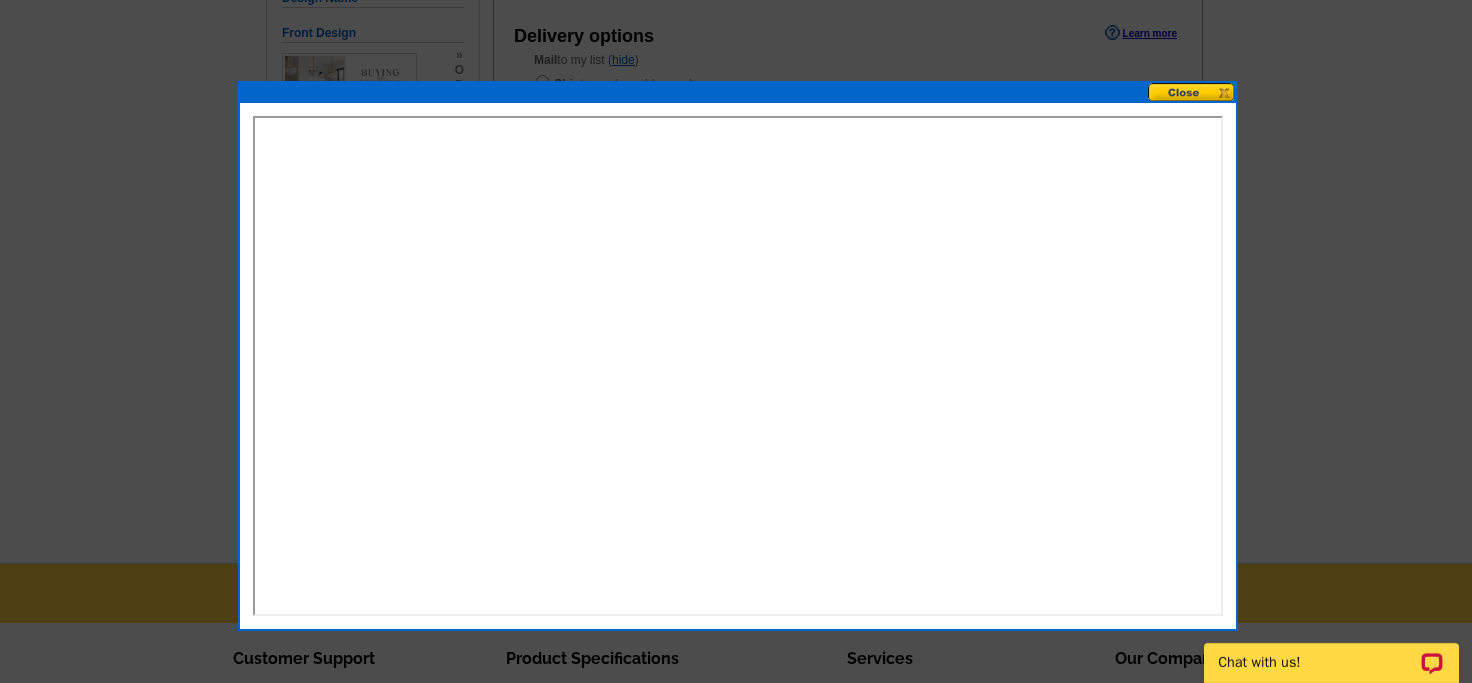 click at bounding box center [1192, 92] 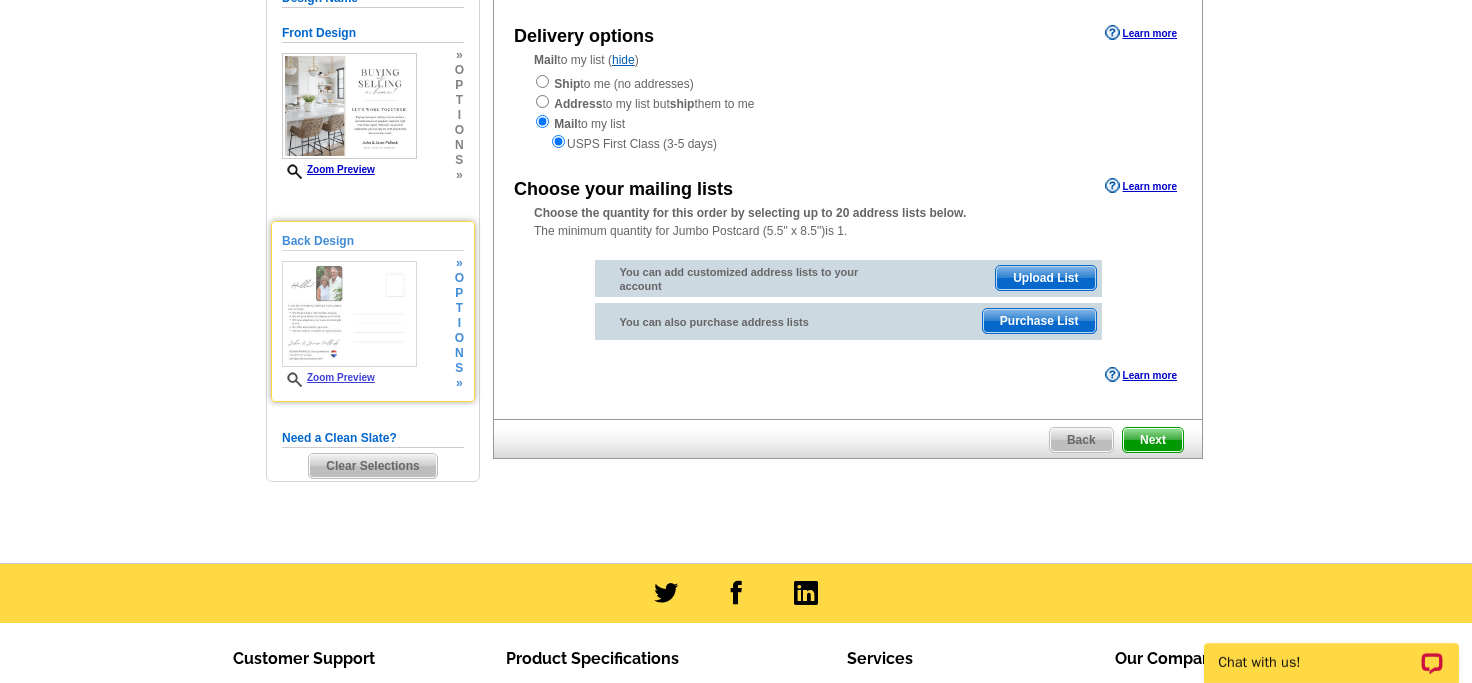 click at bounding box center (349, 314) 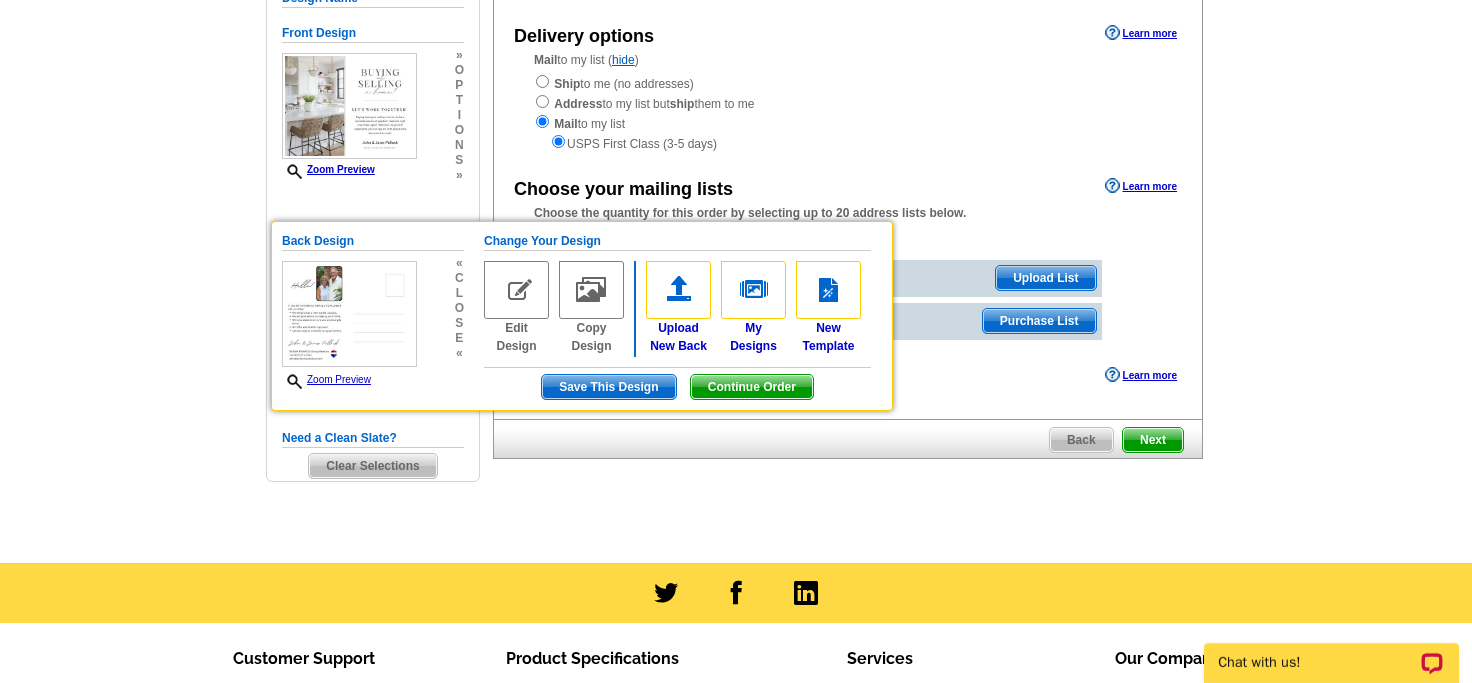 click on "Back
Next" at bounding box center [848, 439] 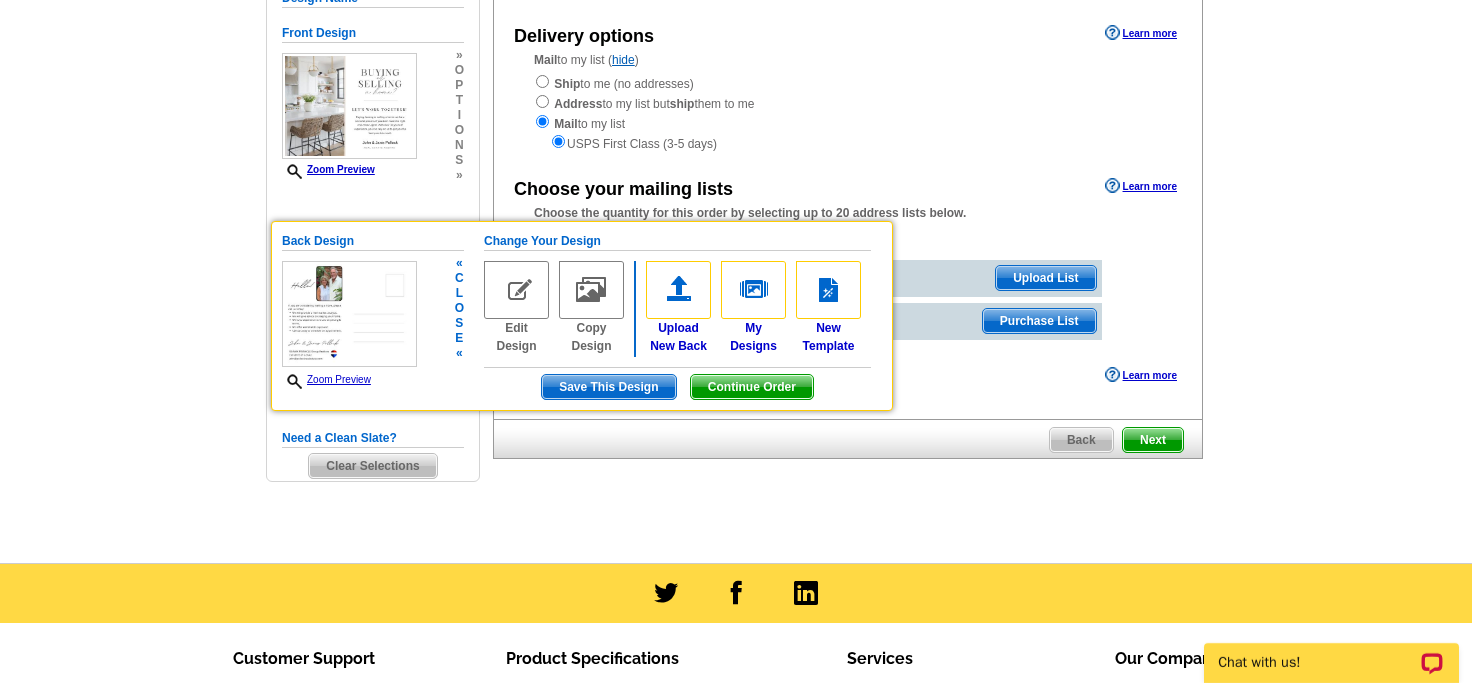 click on "Save This Design" at bounding box center [608, 387] 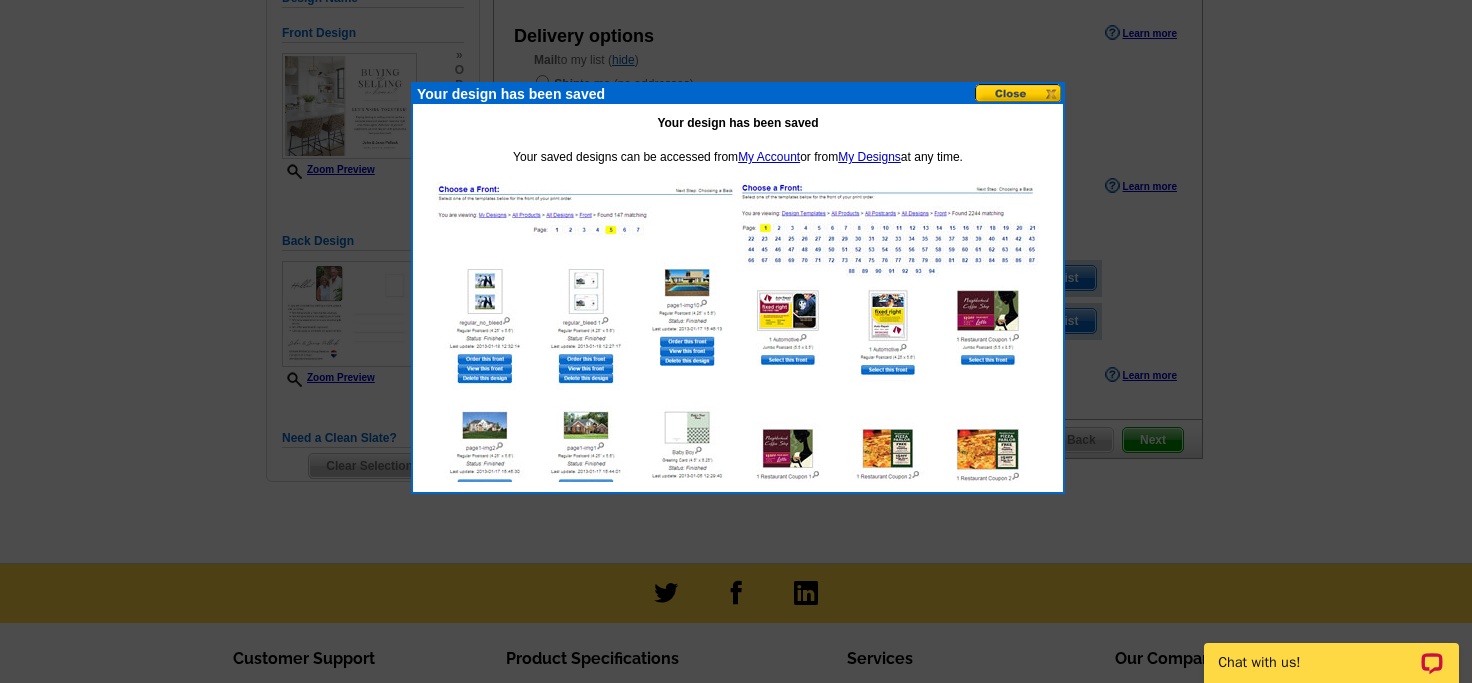 click at bounding box center [1019, 93] 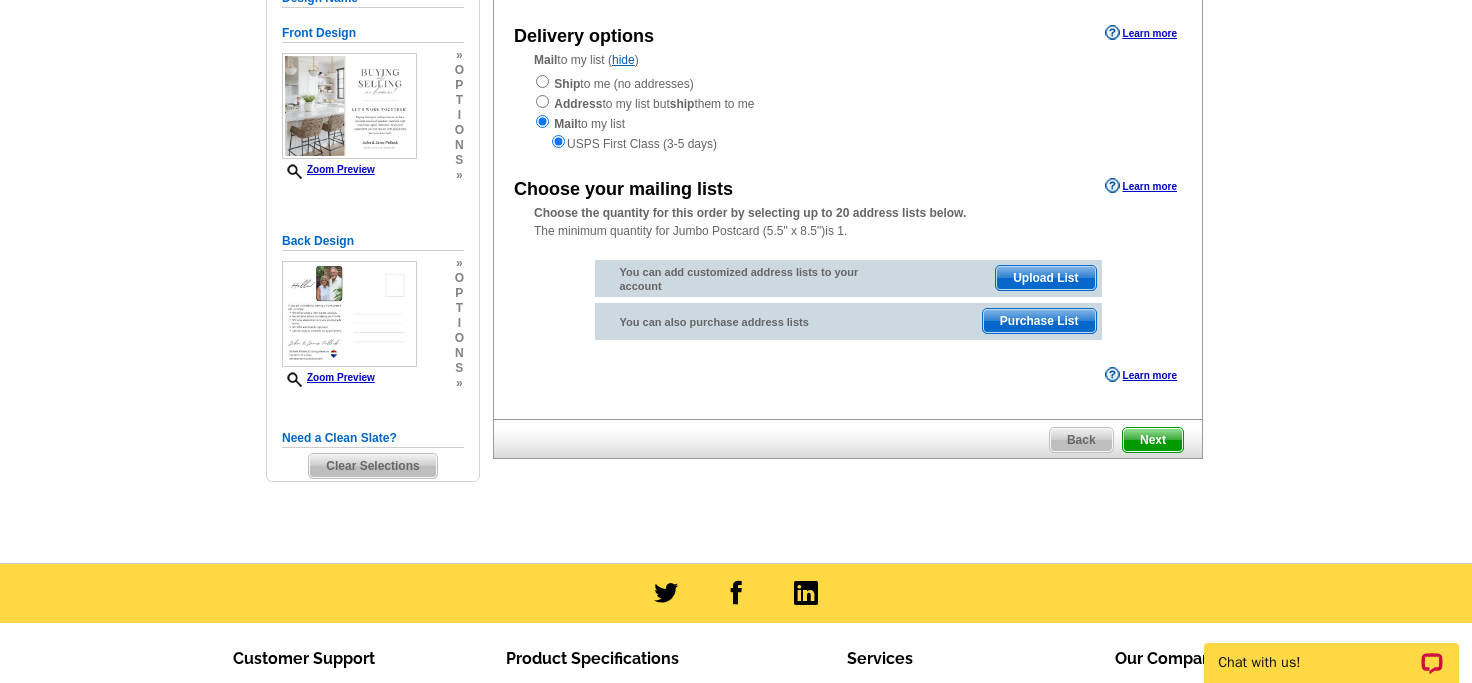 click on "Upload List" at bounding box center [1045, 278] 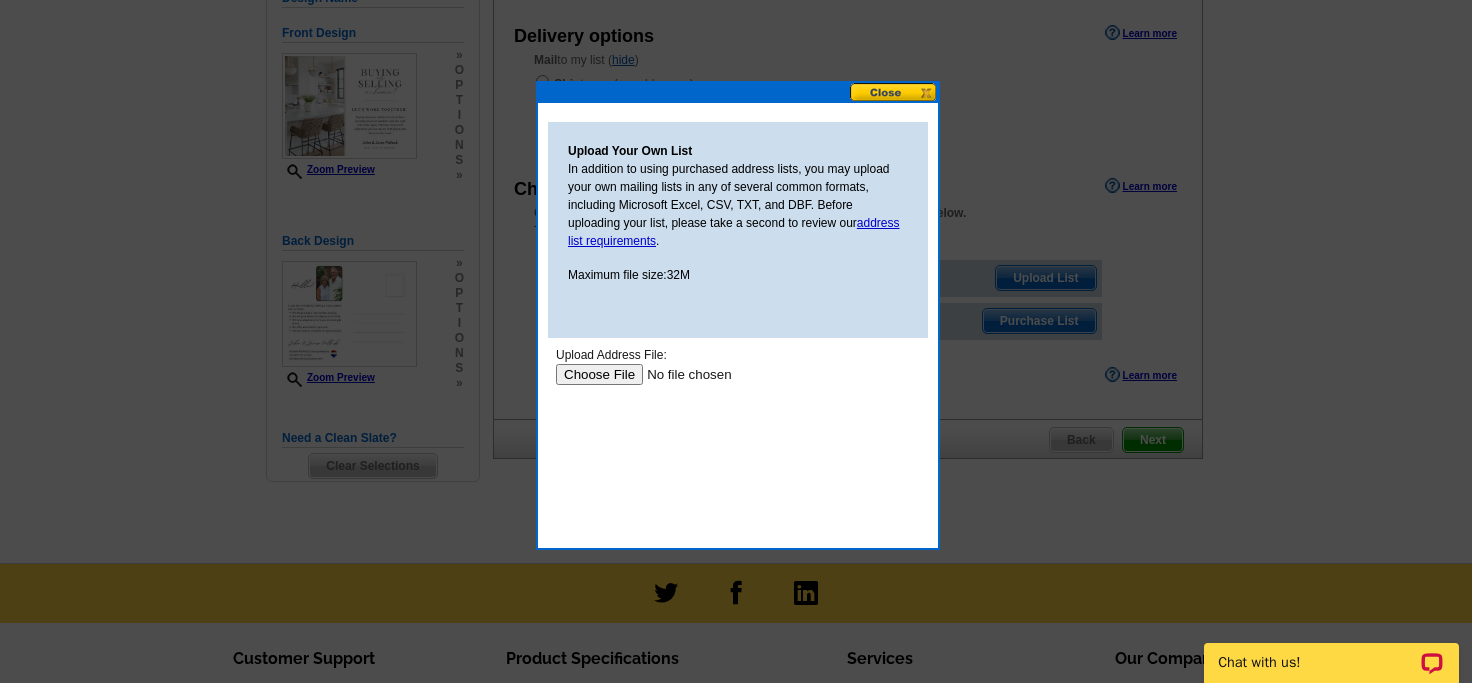 scroll, scrollTop: 0, scrollLeft: 0, axis: both 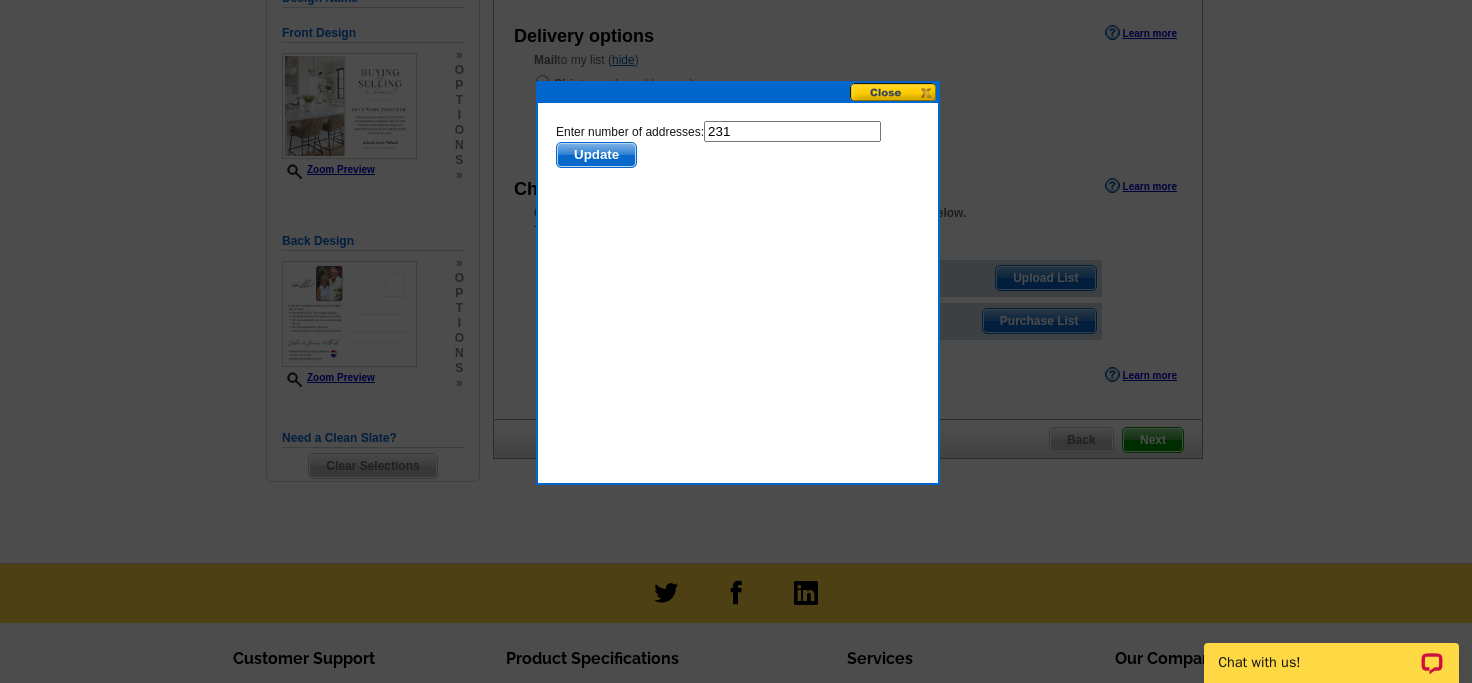 click on "Update" at bounding box center [596, 155] 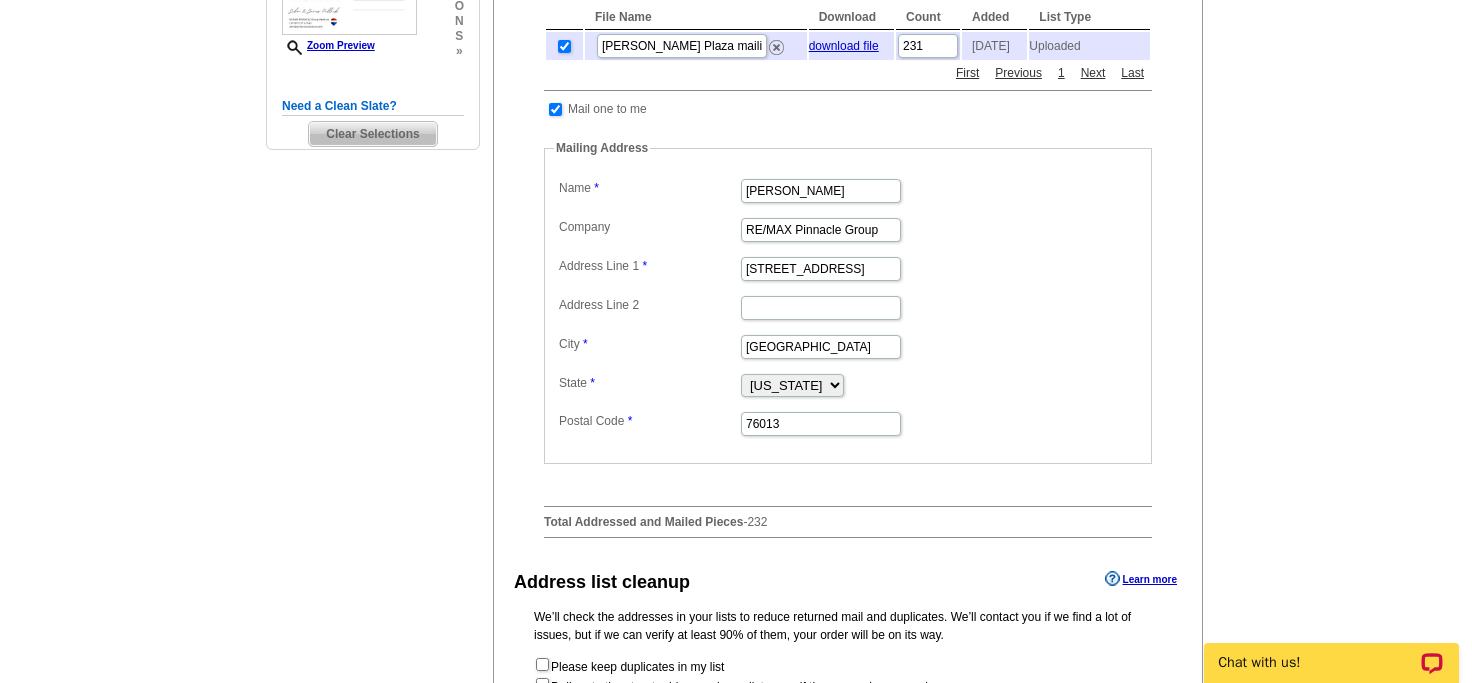 scroll, scrollTop: 772, scrollLeft: 0, axis: vertical 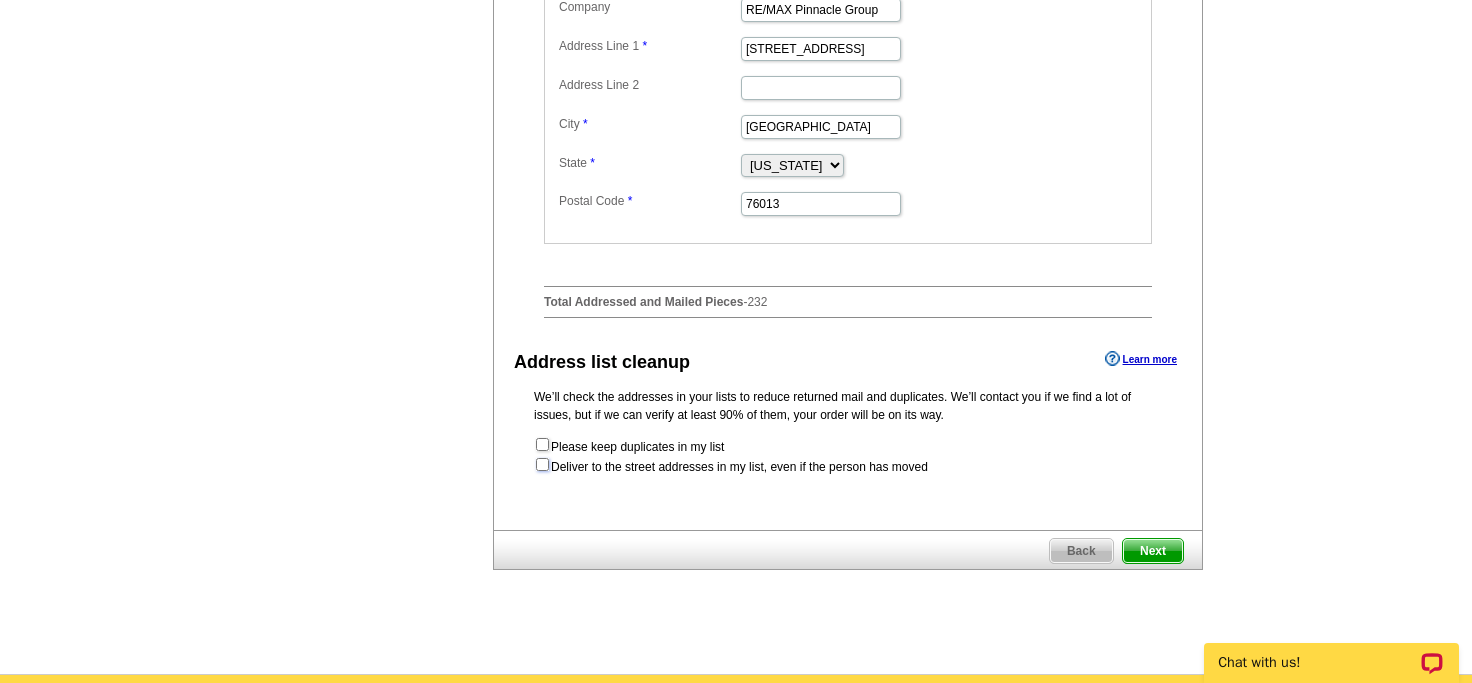 click at bounding box center [542, 464] 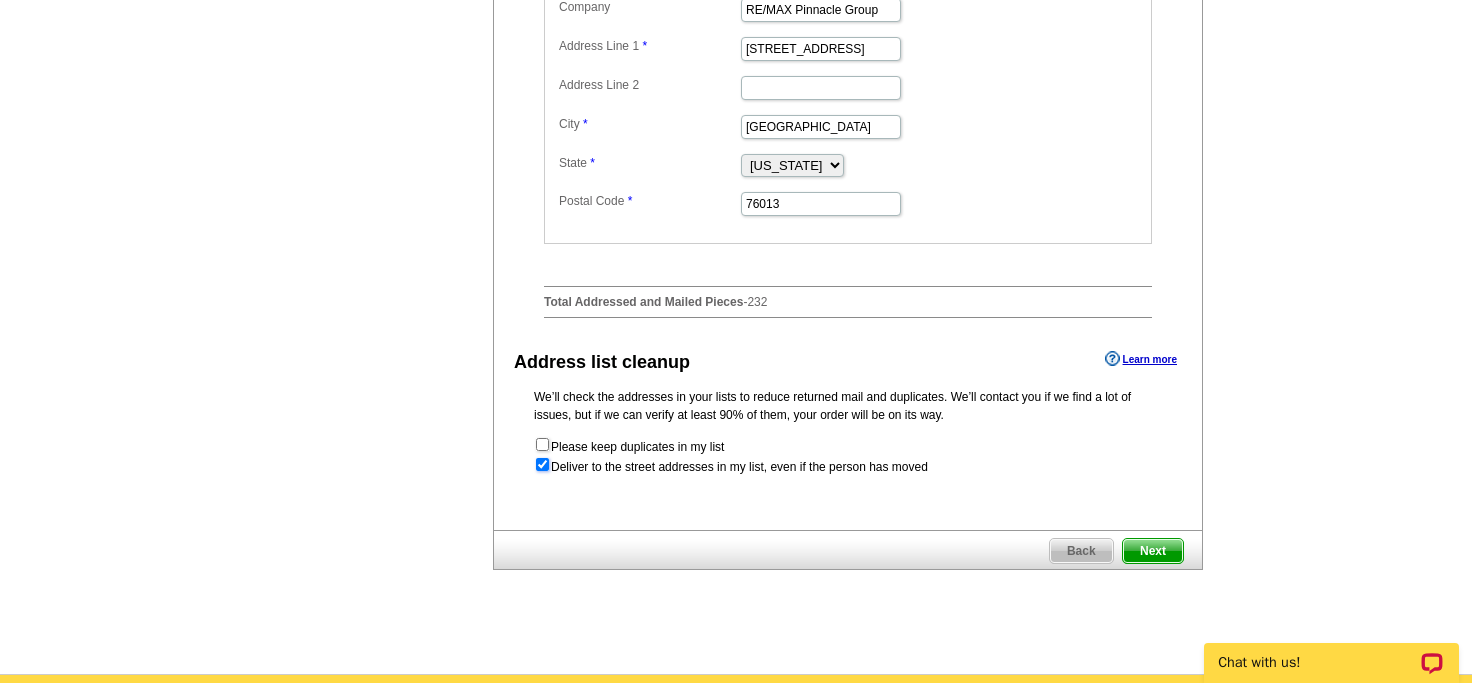 radio on "true" 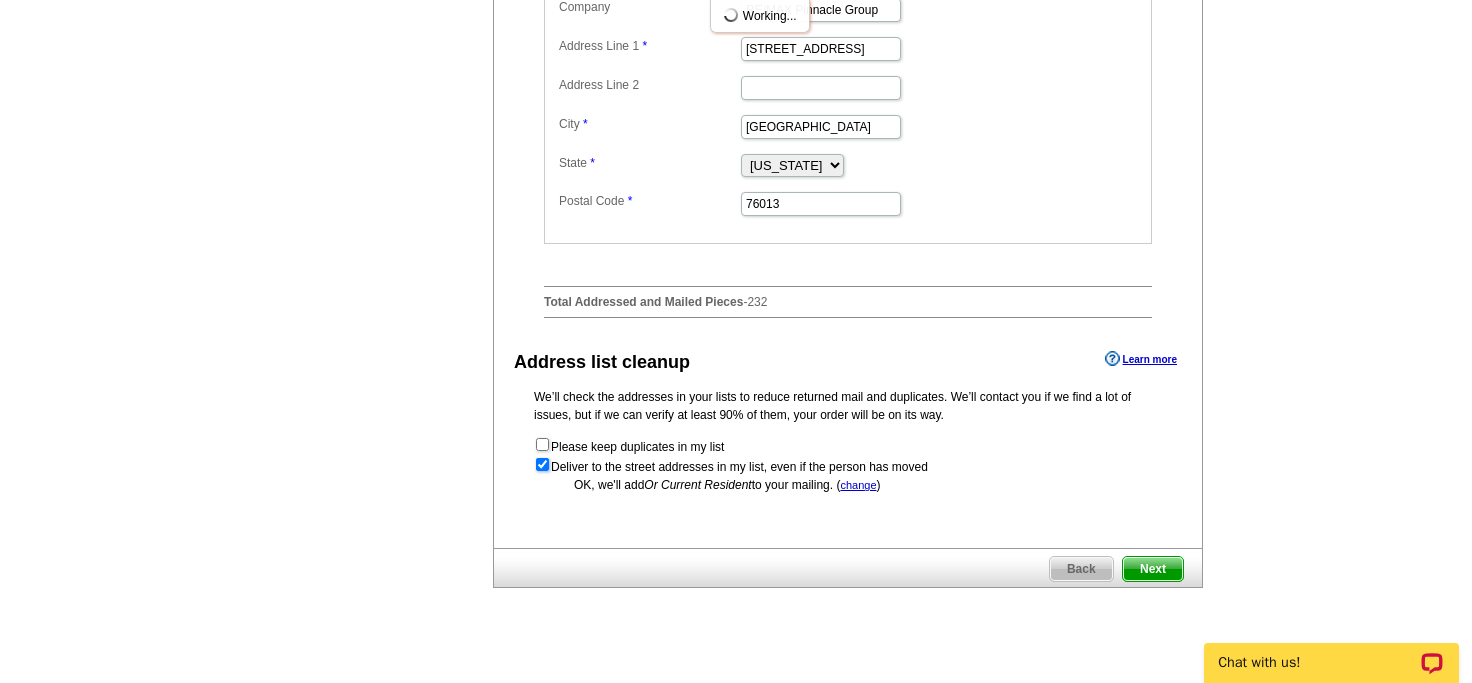 click at bounding box center (542, 464) 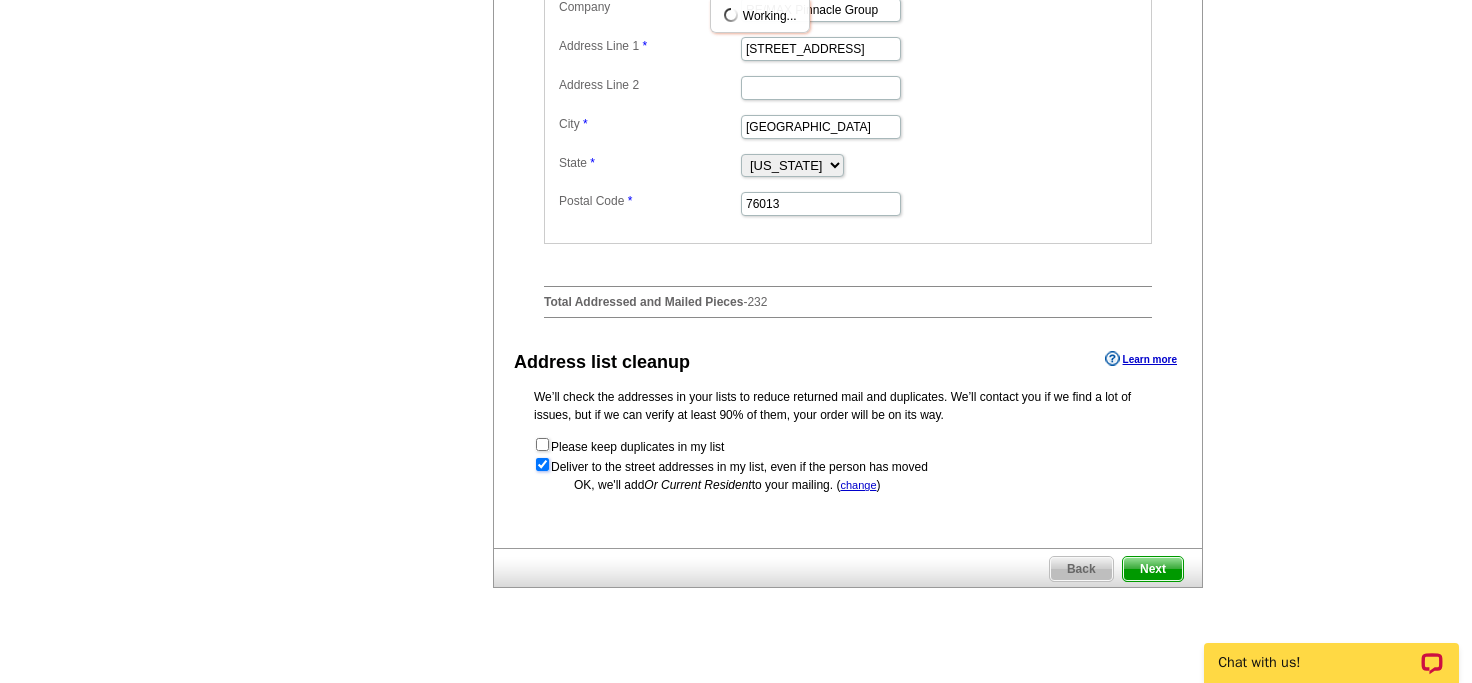 checkbox on "false" 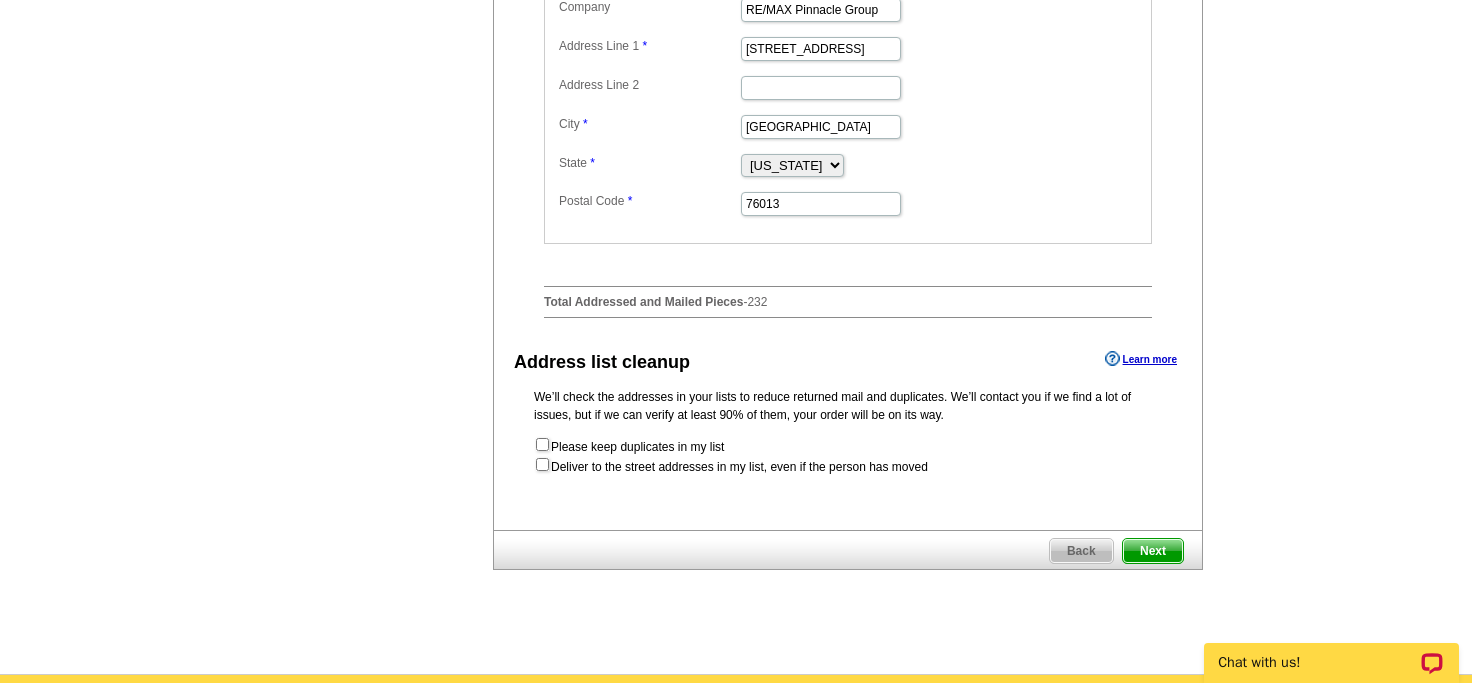 click on "Next" at bounding box center (1153, 551) 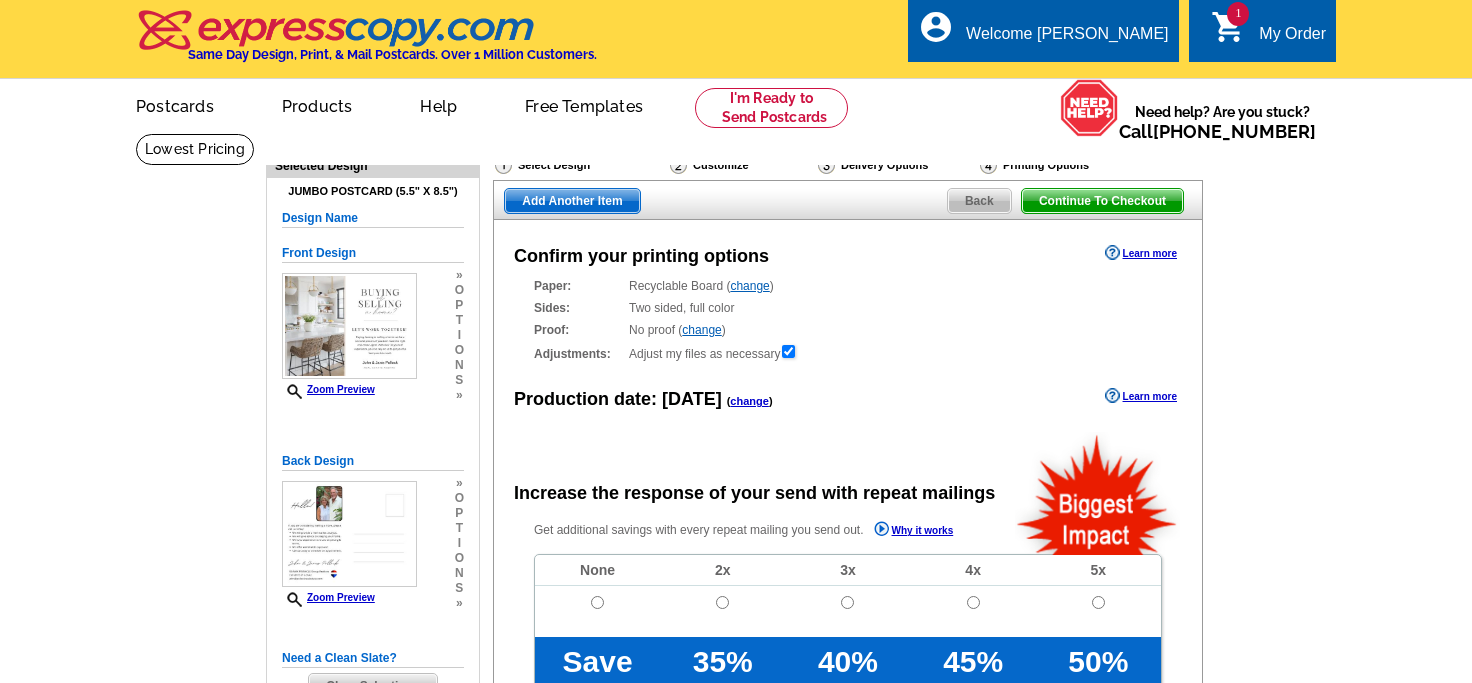 scroll, scrollTop: 0, scrollLeft: 0, axis: both 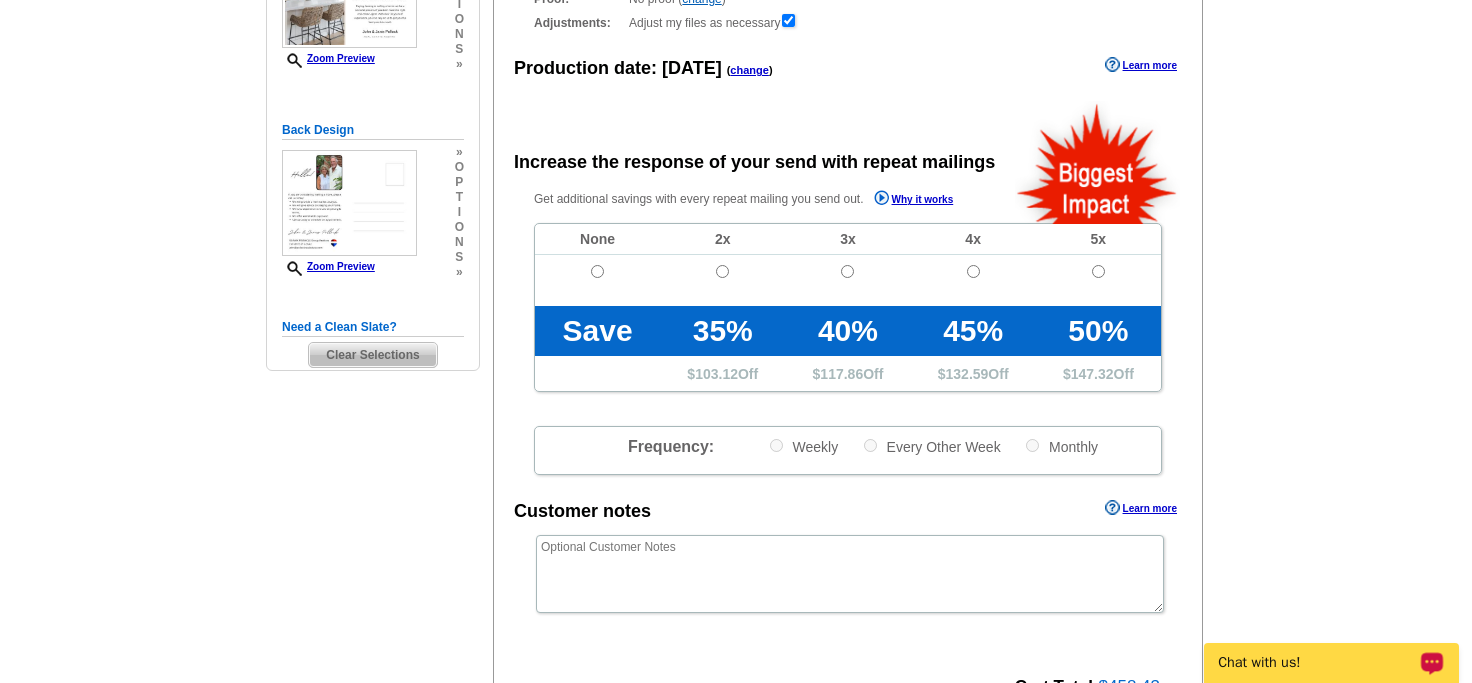 click on "Chat with us!" at bounding box center (1318, 663) 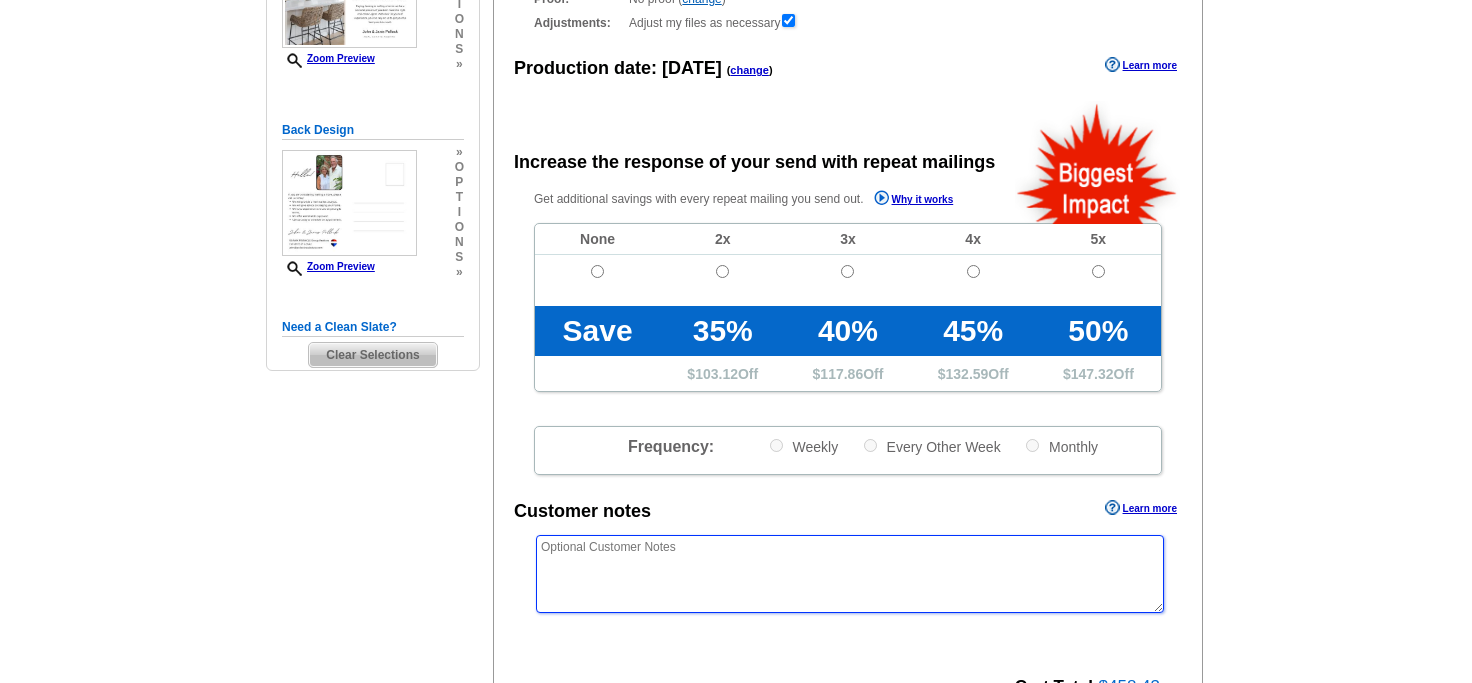 drag, startPoint x: 843, startPoint y: 590, endPoint x: 822, endPoint y: 626, distance: 41.677334 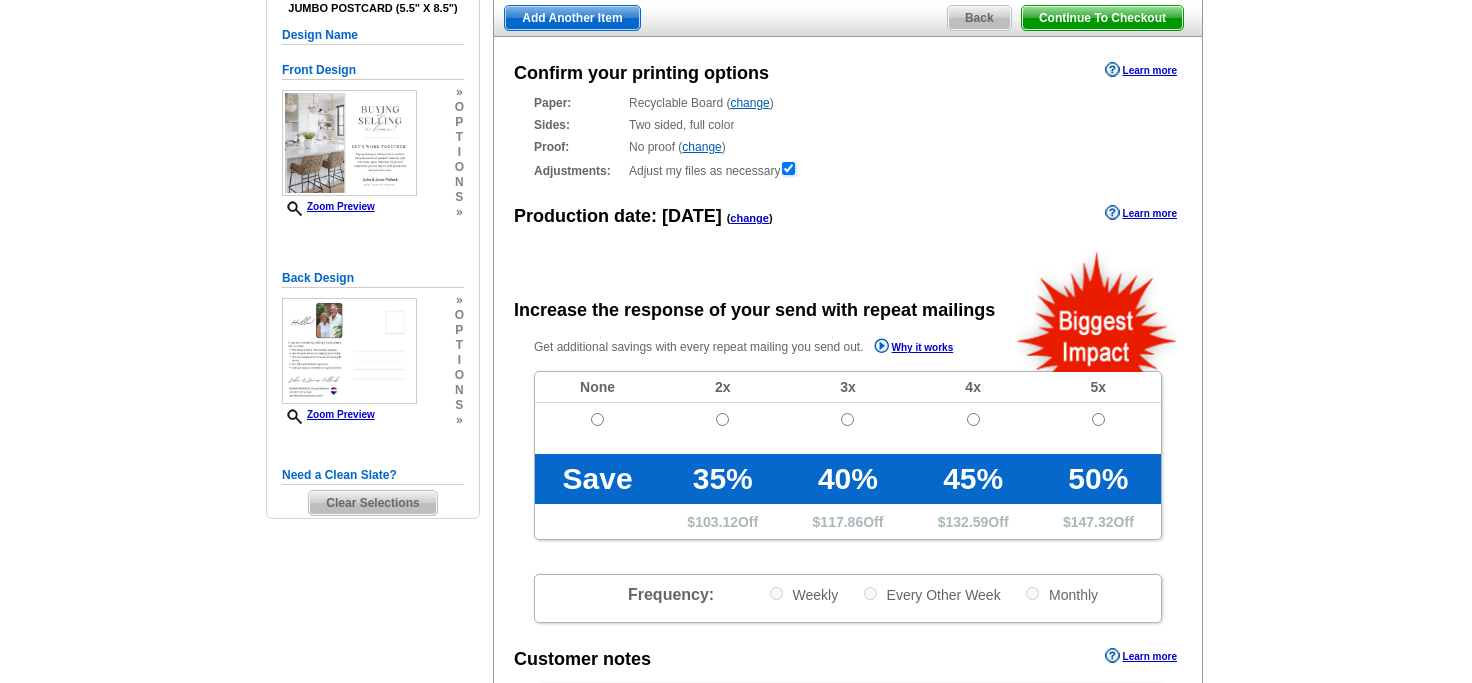 scroll, scrollTop: 220, scrollLeft: 0, axis: vertical 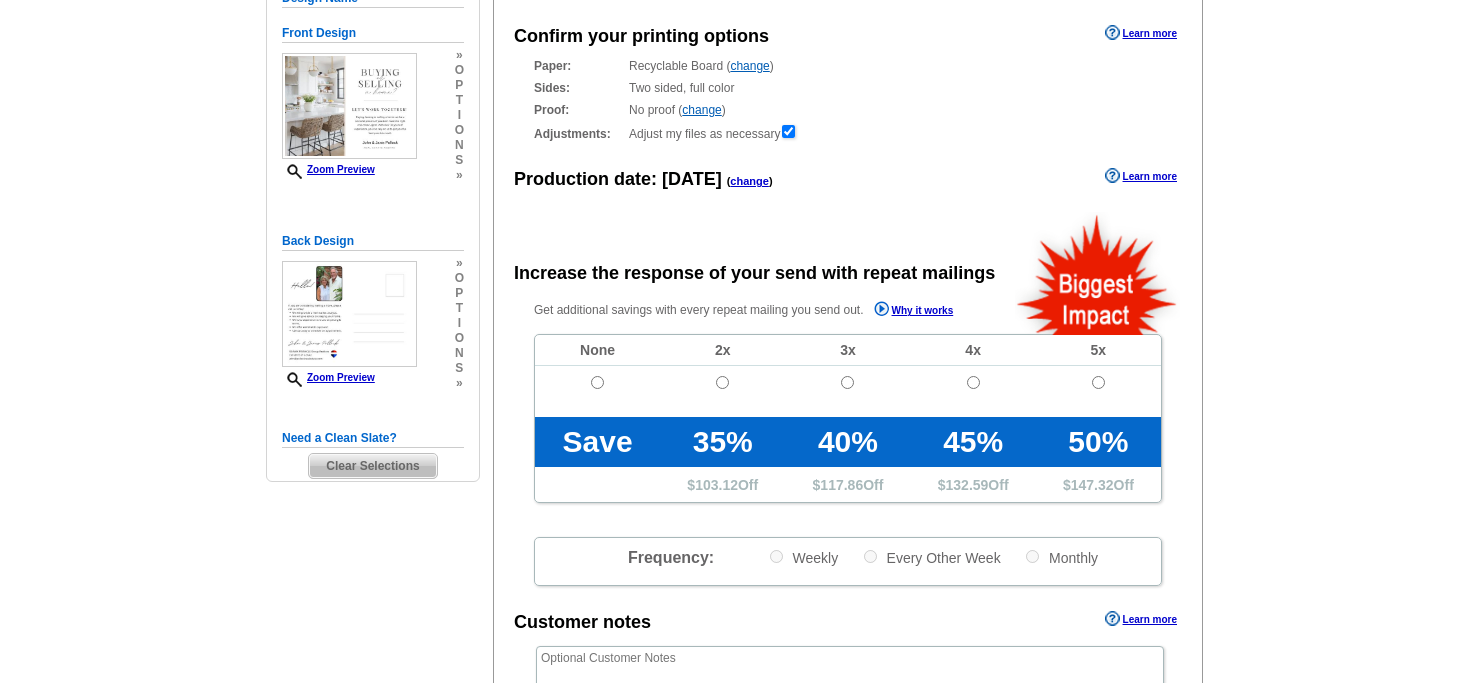 click on "change" at bounding box center [701, 110] 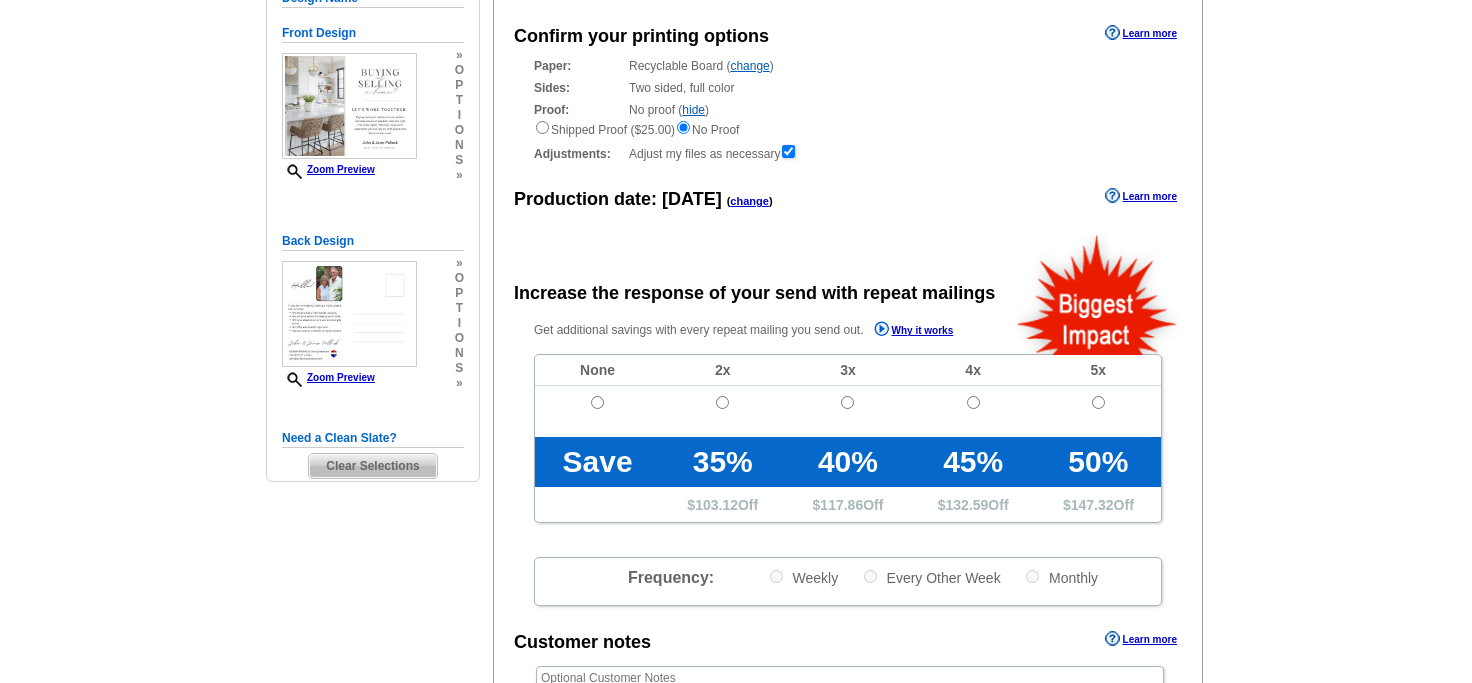 click on "hide" at bounding box center (693, 110) 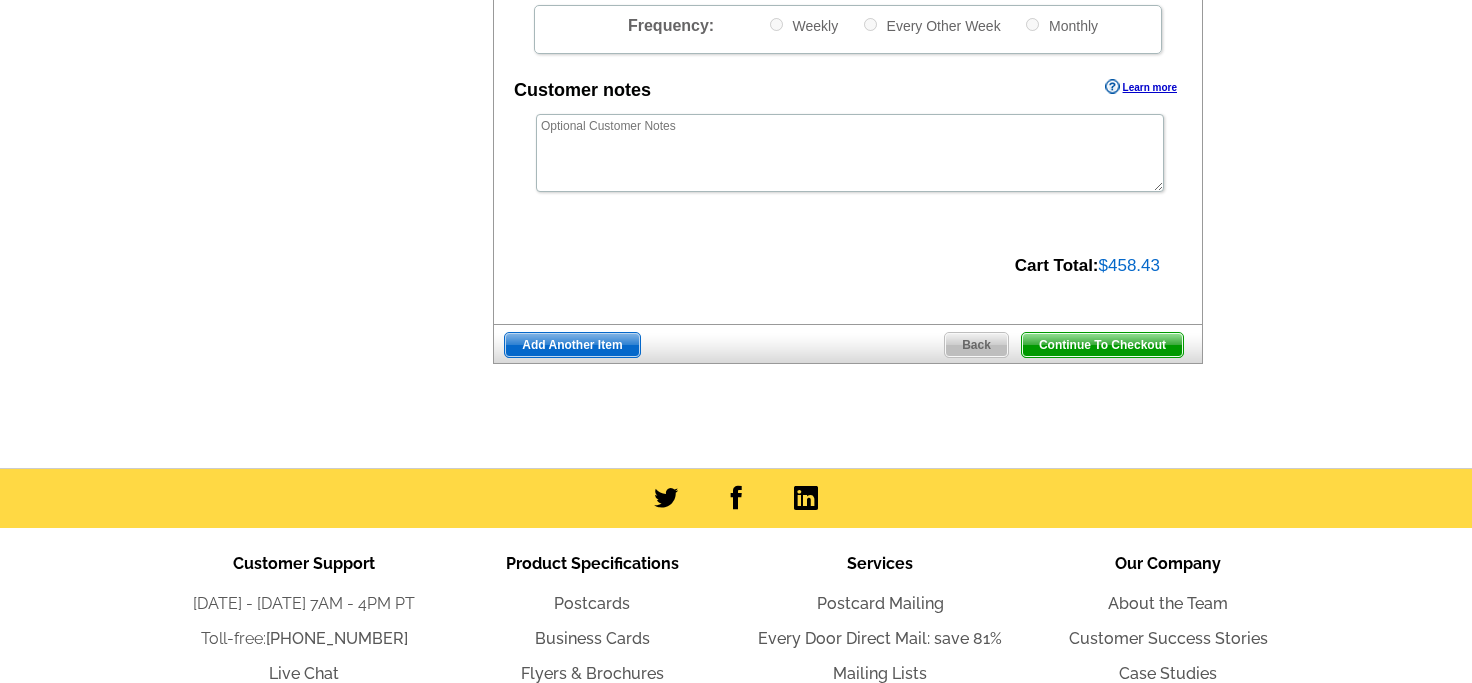 scroll, scrollTop: 966, scrollLeft: 0, axis: vertical 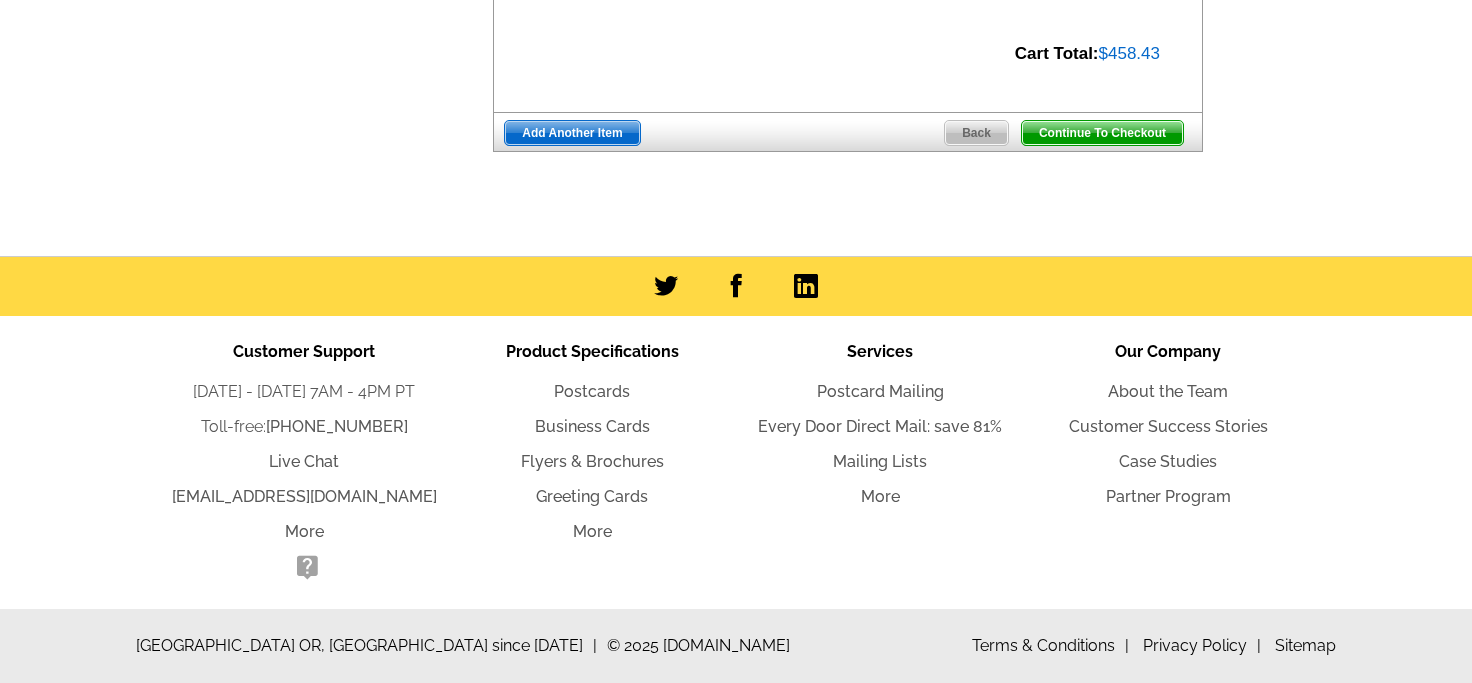 click on "Services
Postcard Mailing
Every Door Direct Mail: save 81%
Mailing Lists
More" at bounding box center [880, 462] 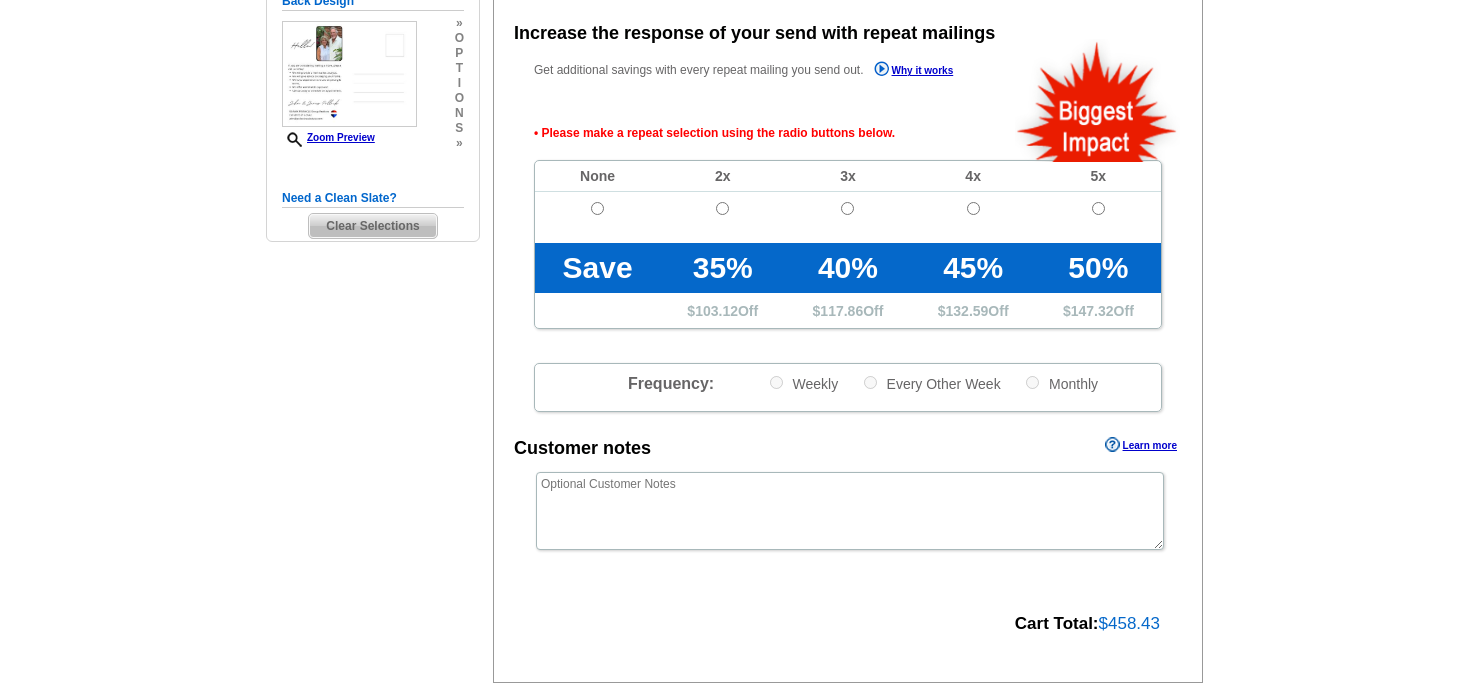 scroll, scrollTop: 446, scrollLeft: 0, axis: vertical 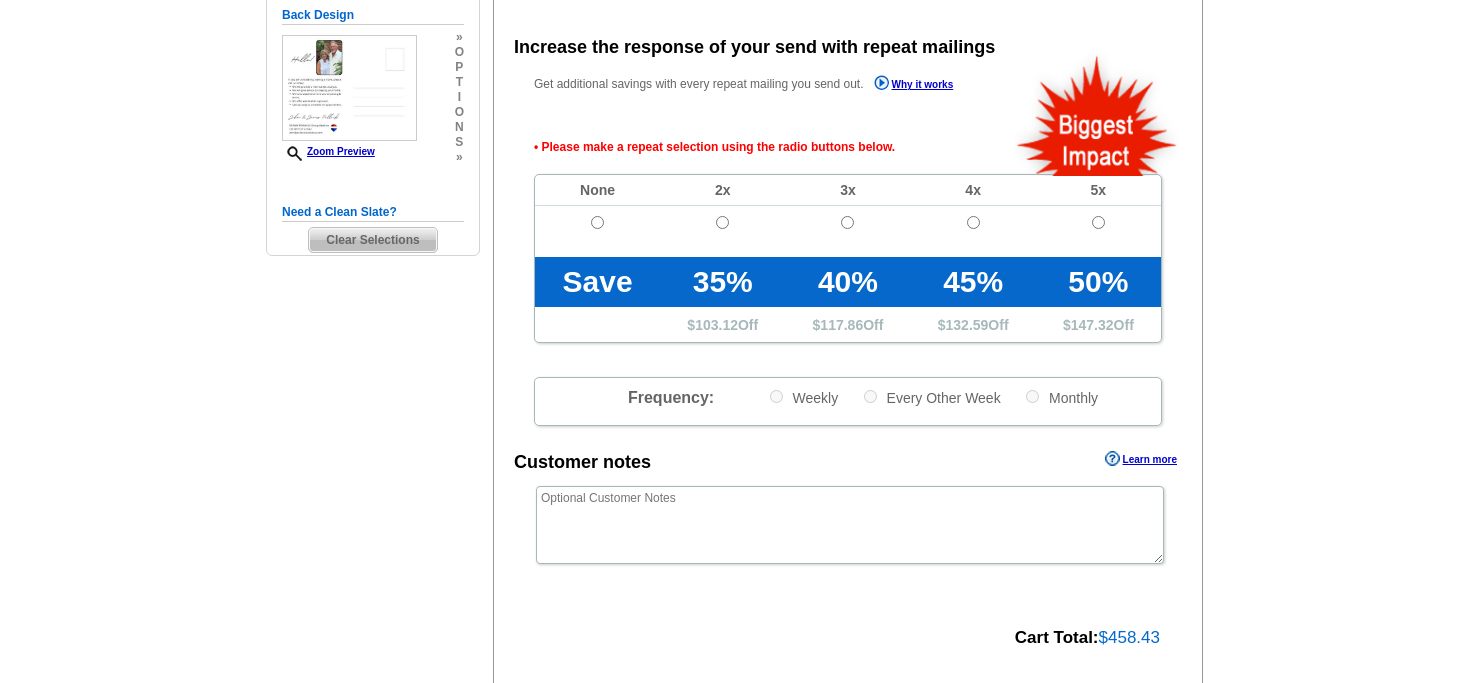 click on "Confirm your printing options
Learn more
Paper:   Recyclable Board                                    ( change )
Select a different stock option
Recyclable Board
Magnetic Stock
Sides:" at bounding box center (848, 235) 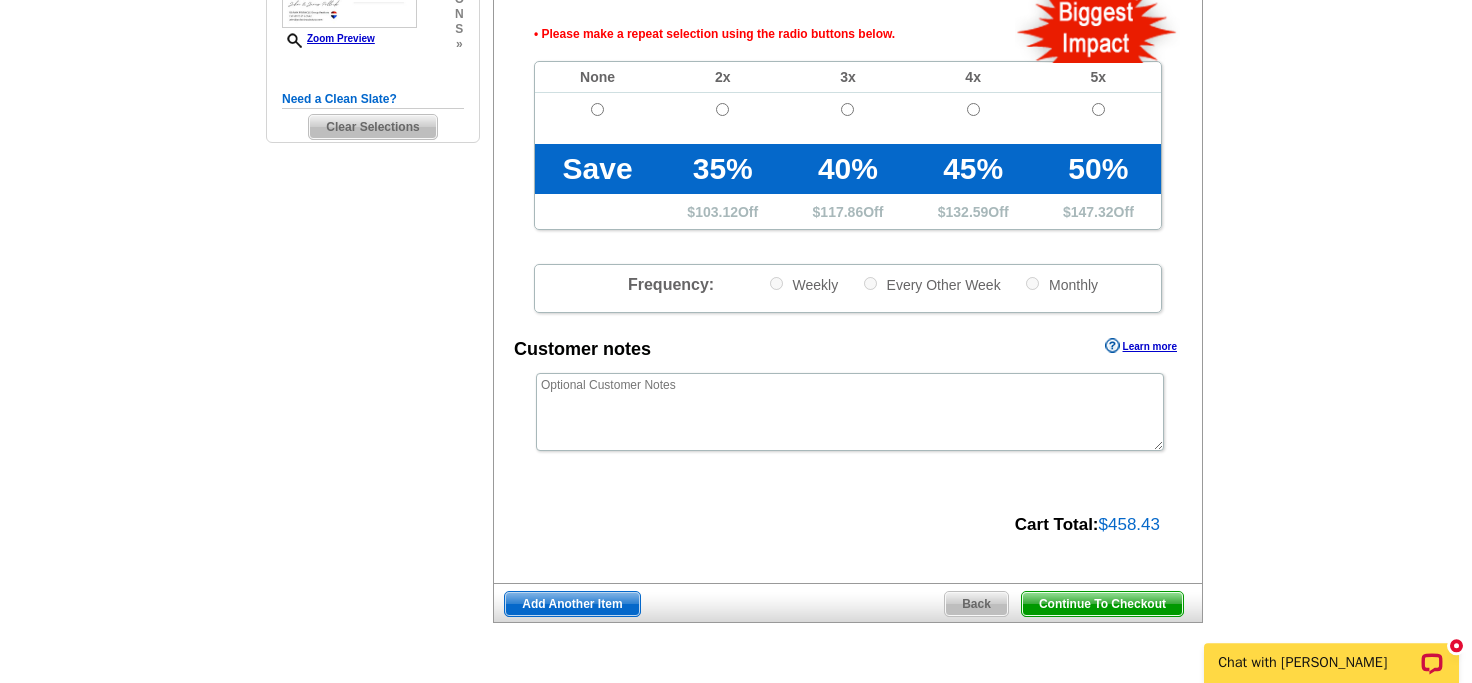 scroll, scrollTop: 667, scrollLeft: 0, axis: vertical 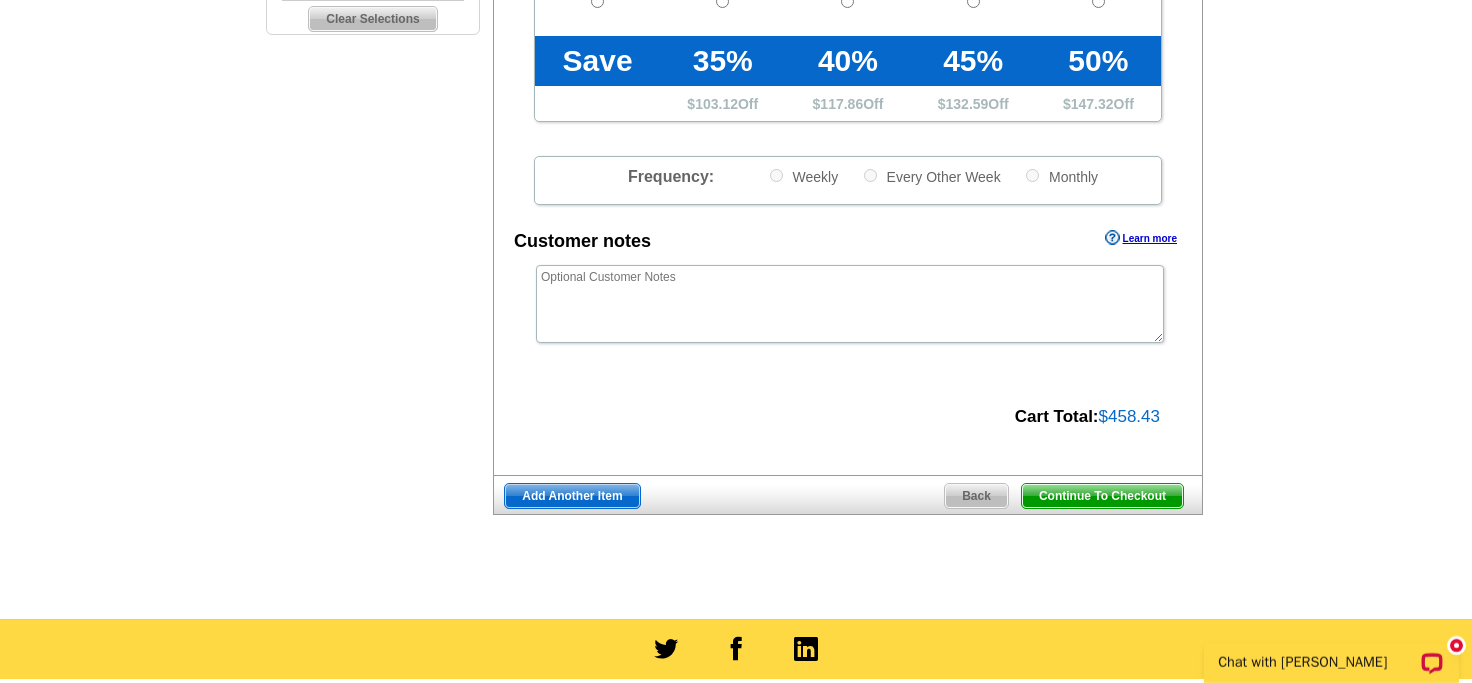 click on "Continue To Checkout" at bounding box center (1102, 496) 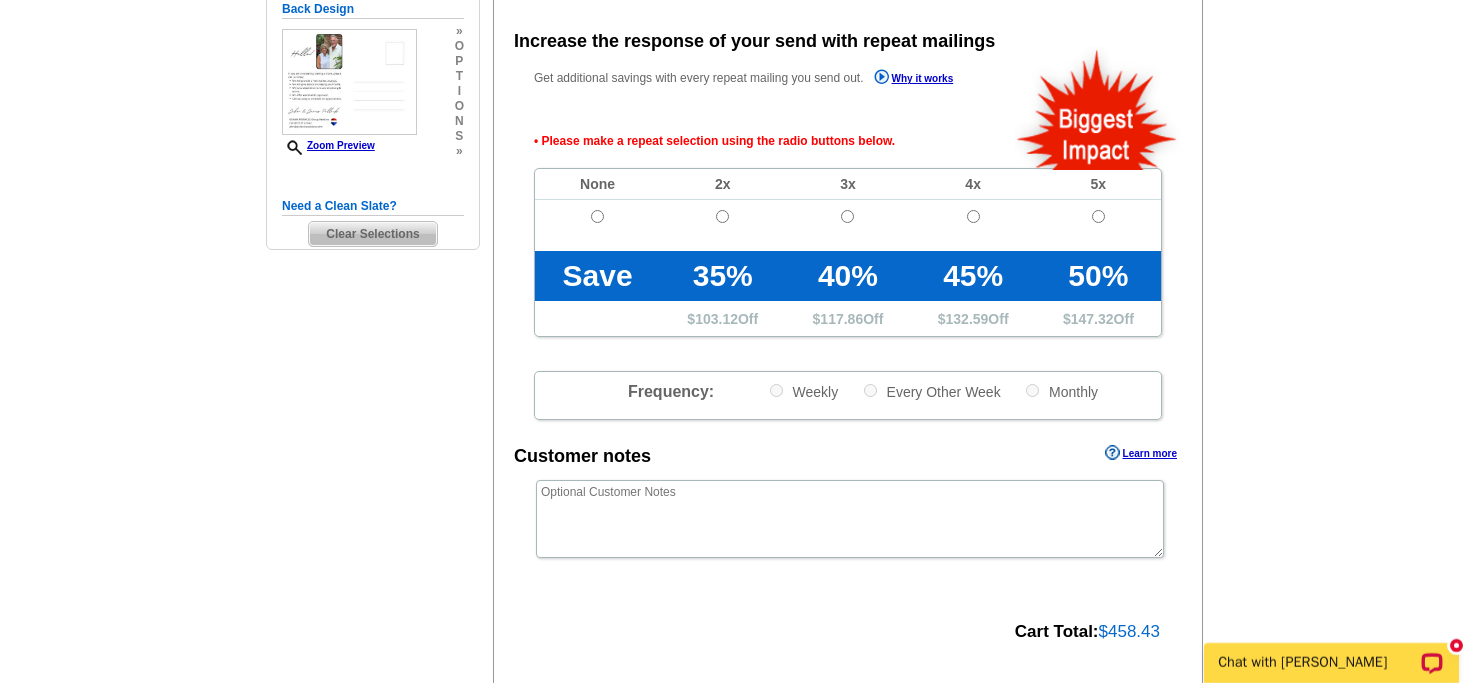 scroll, scrollTop: 446, scrollLeft: 0, axis: vertical 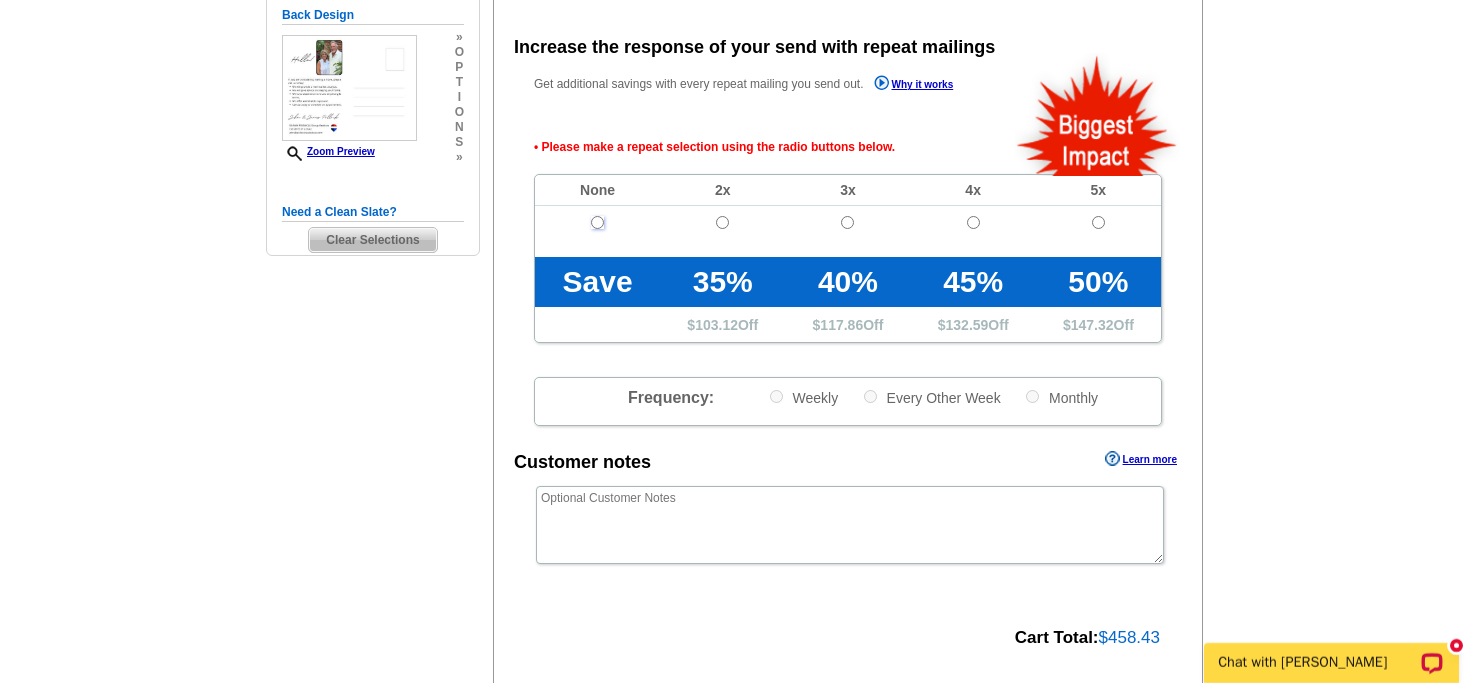 click at bounding box center [597, 222] 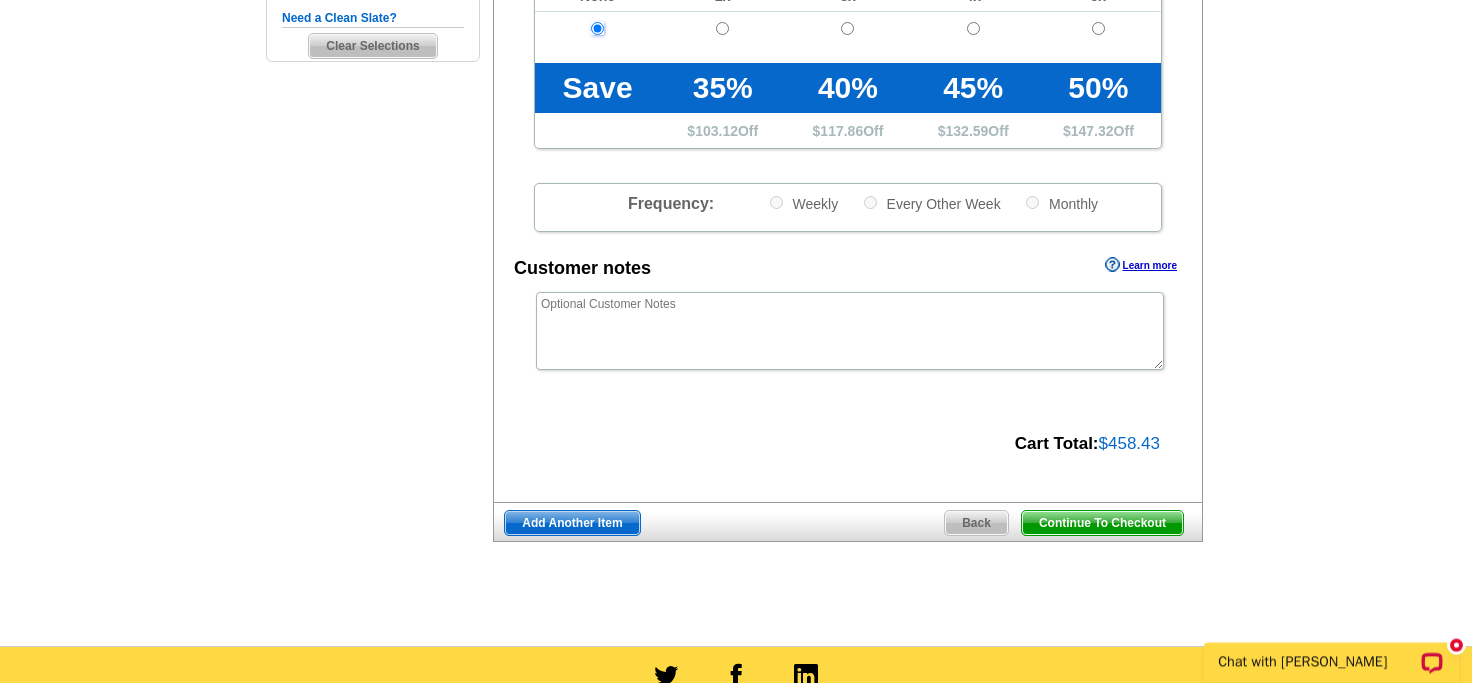 scroll, scrollTop: 667, scrollLeft: 0, axis: vertical 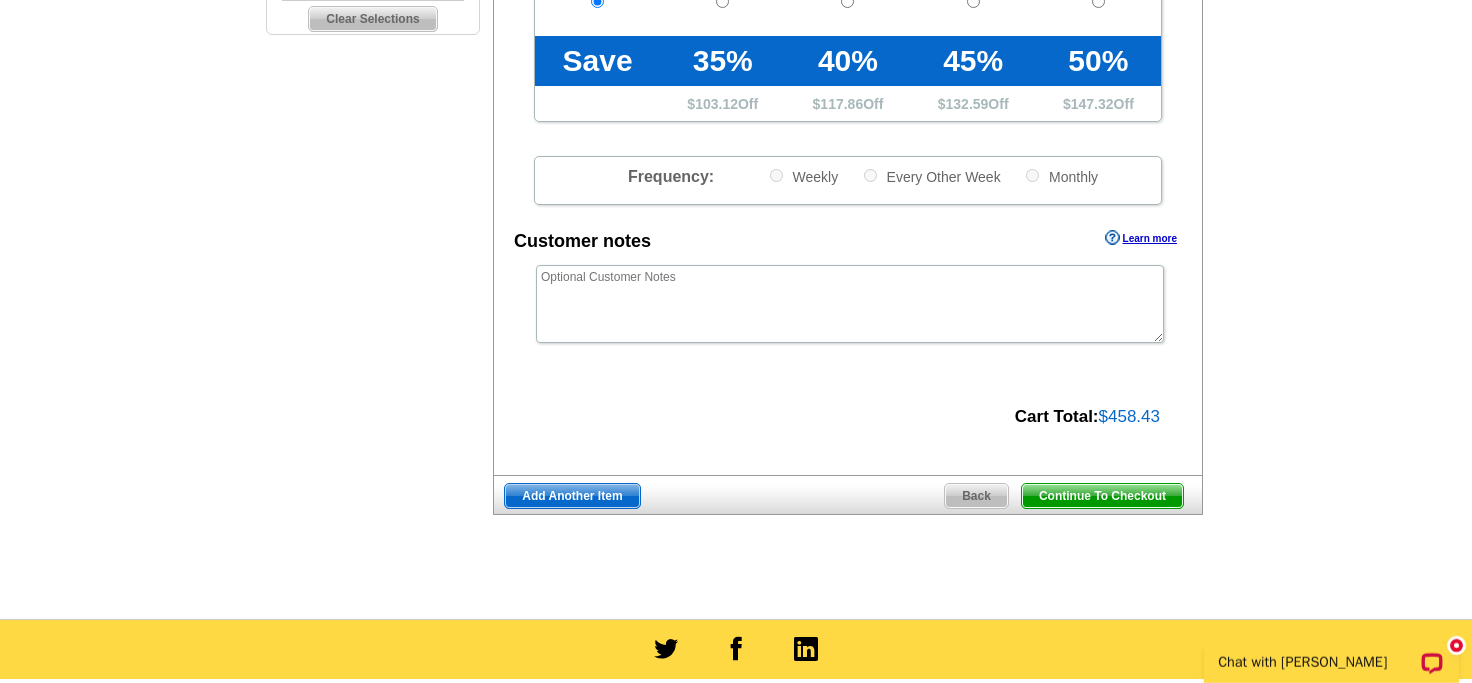click on "Continue To Checkout" at bounding box center [1102, 496] 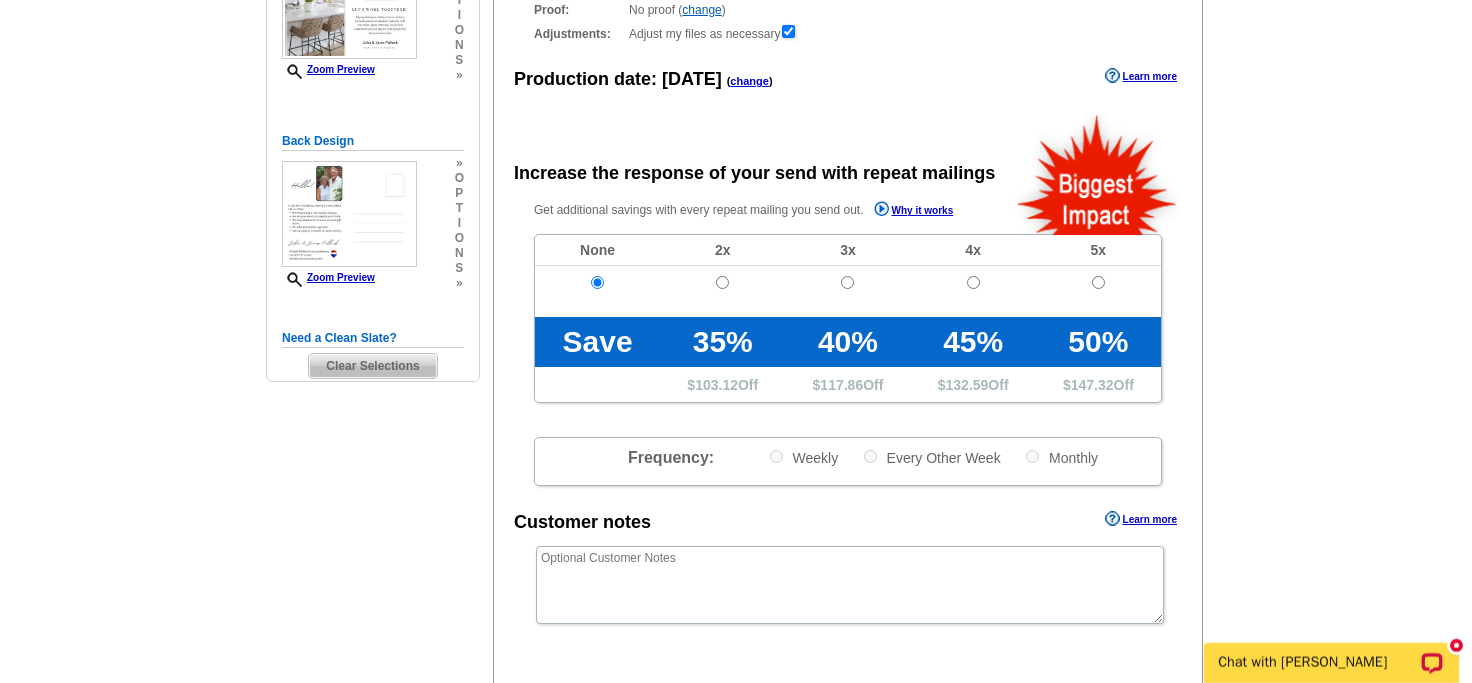 scroll, scrollTop: 226, scrollLeft: 0, axis: vertical 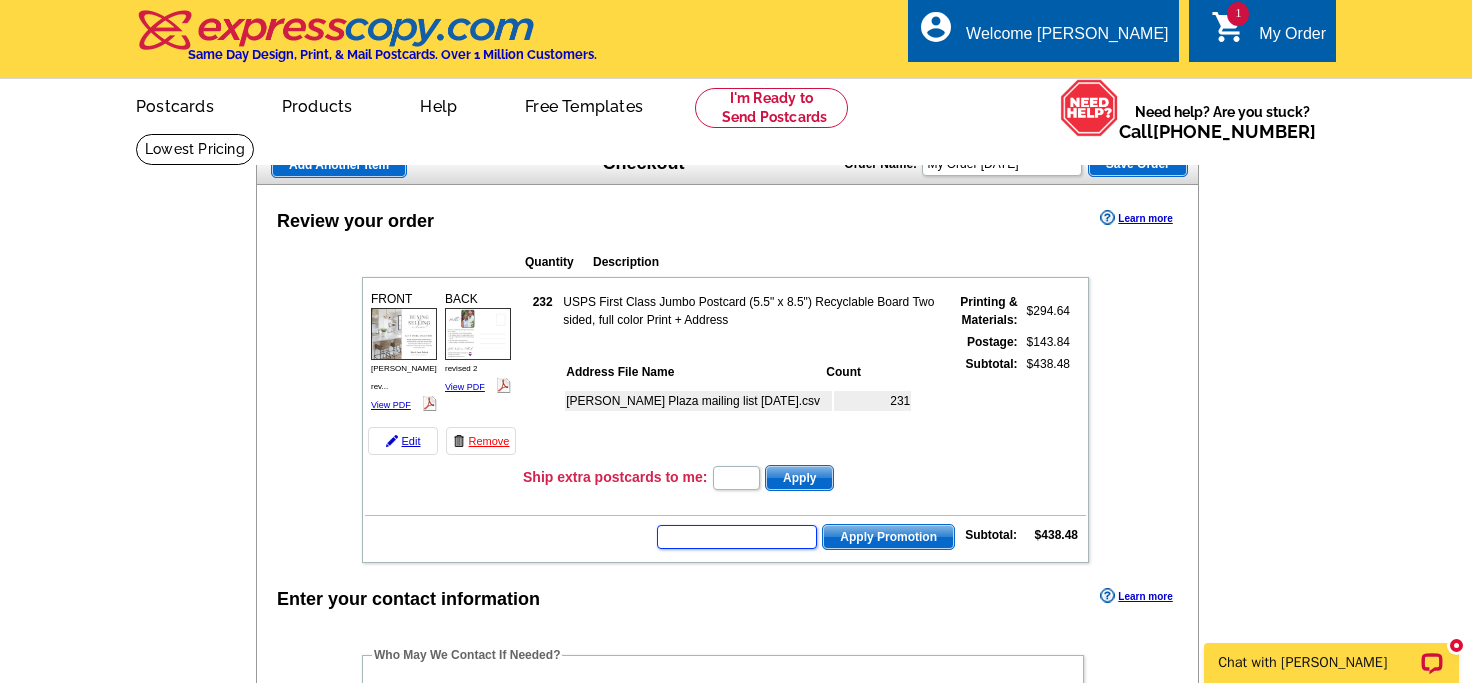 click at bounding box center [737, 537] 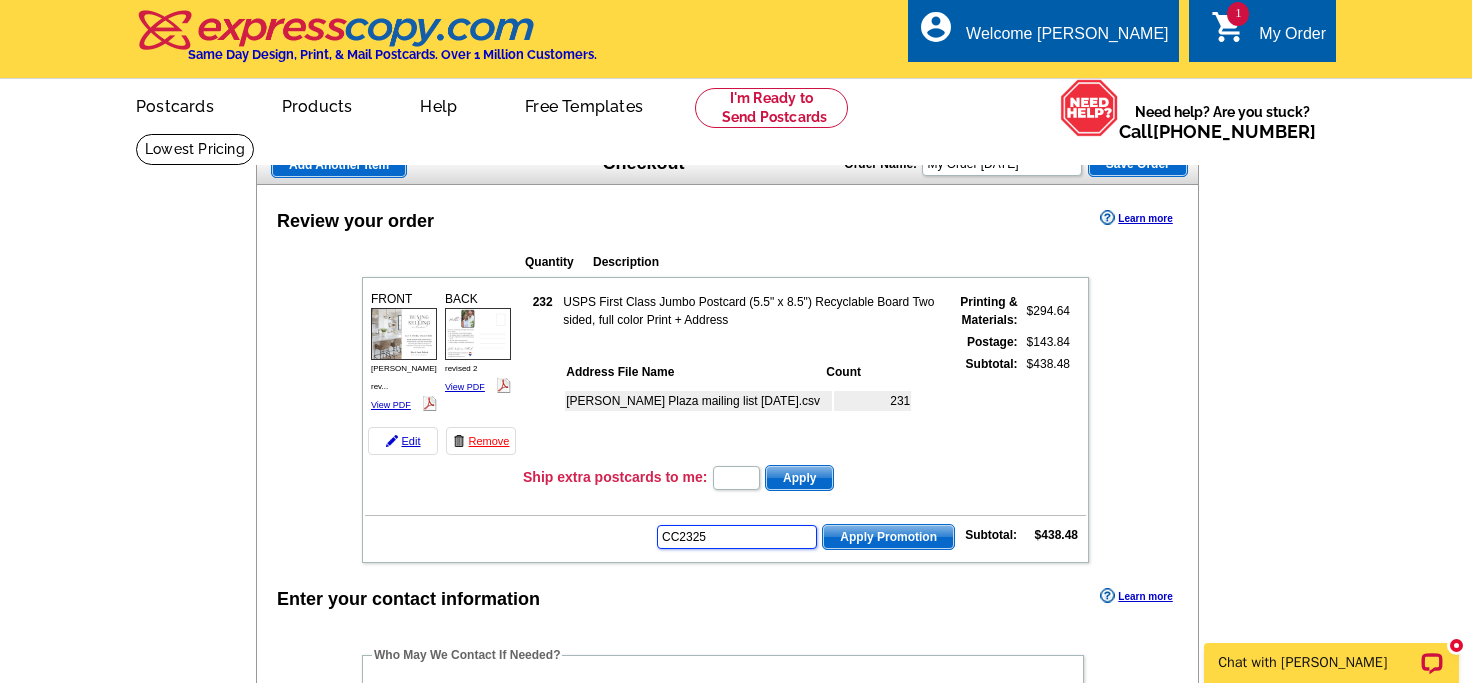 type on "CC2325" 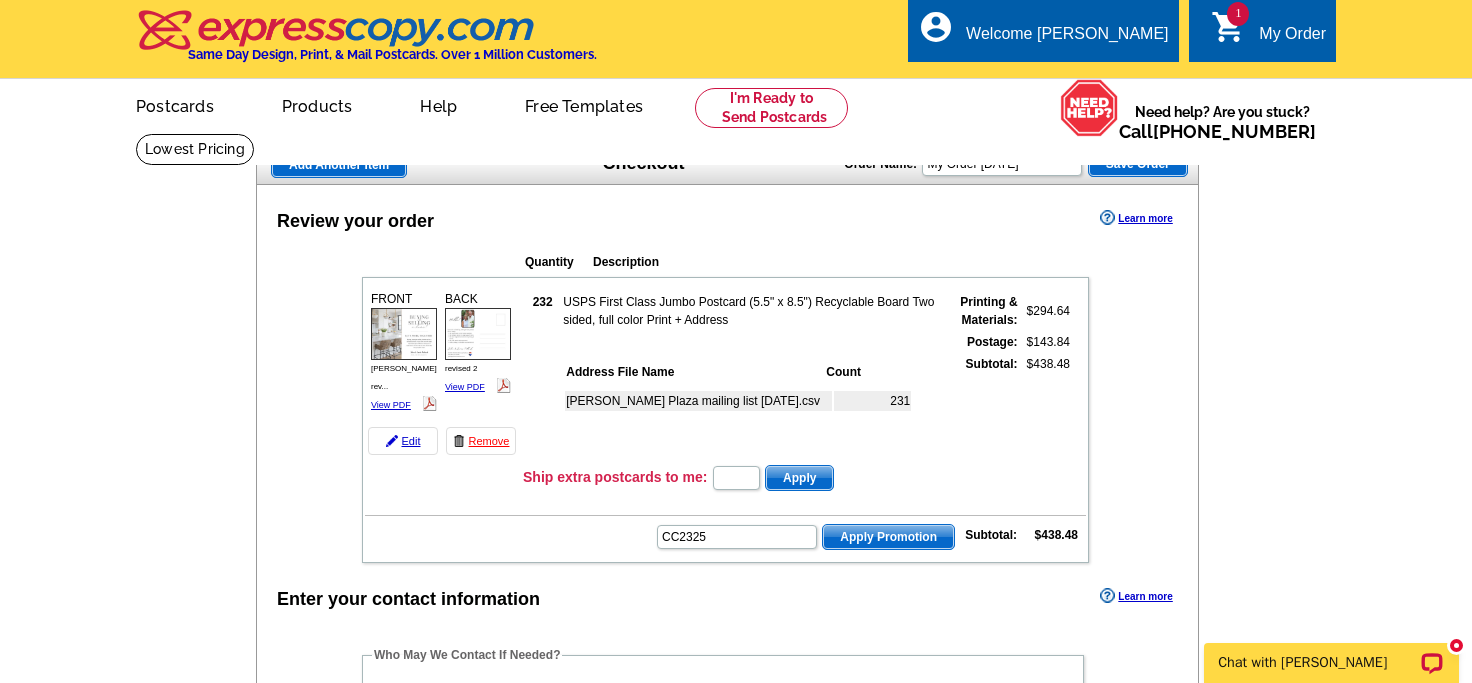 click on "Apply Promotion" at bounding box center [888, 537] 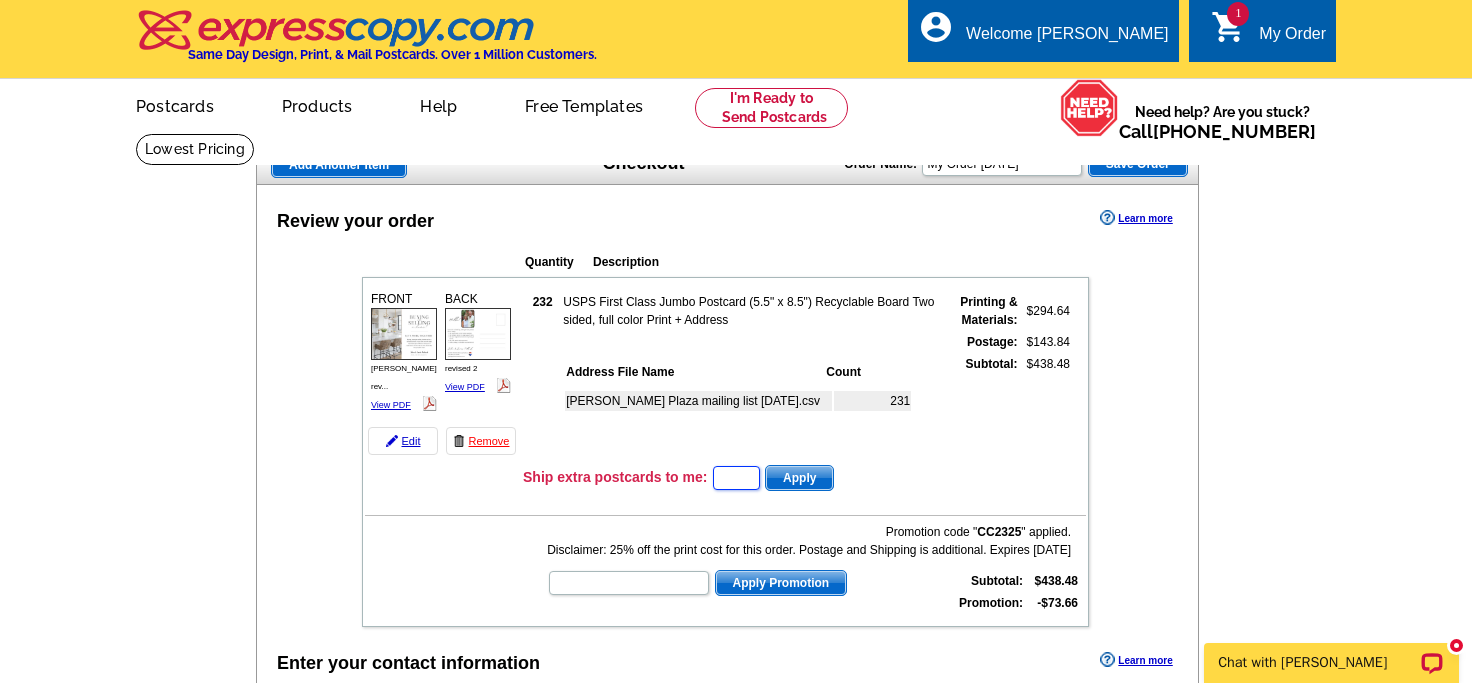 click at bounding box center [736, 478] 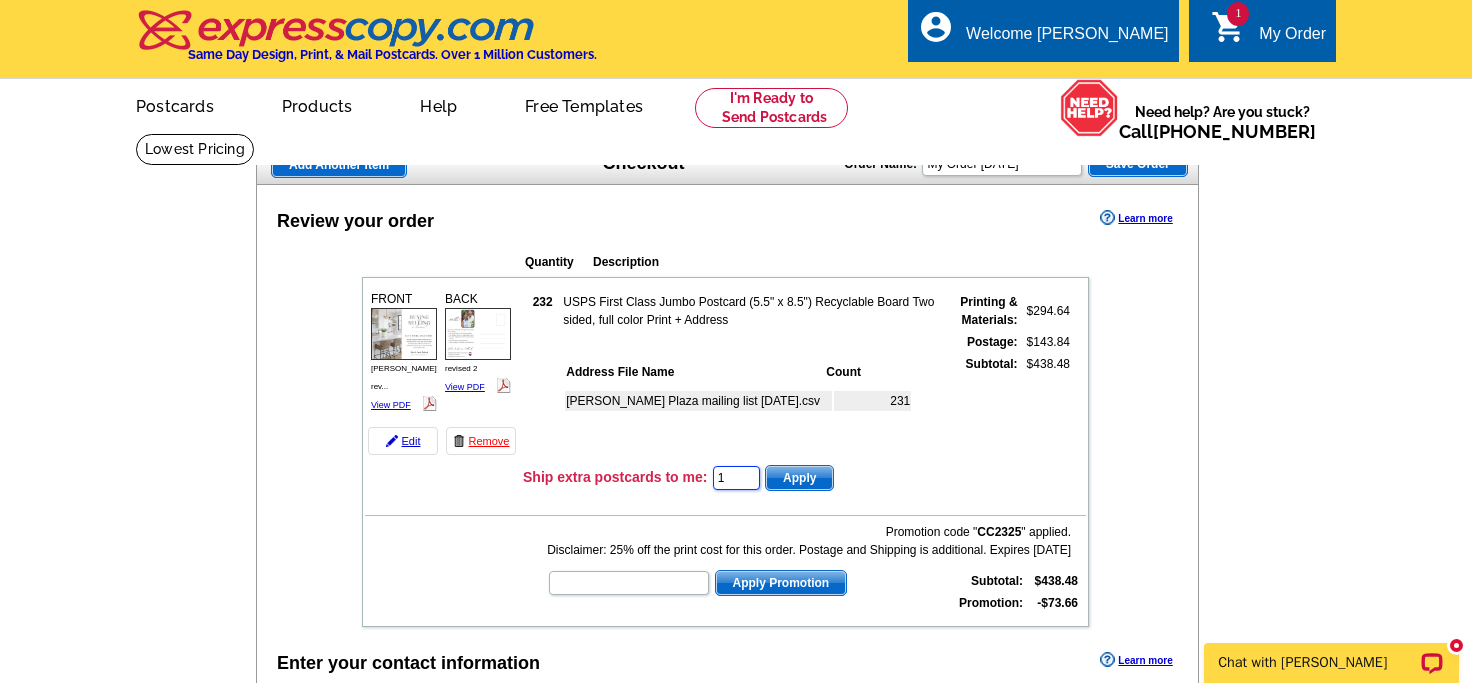 type on "1" 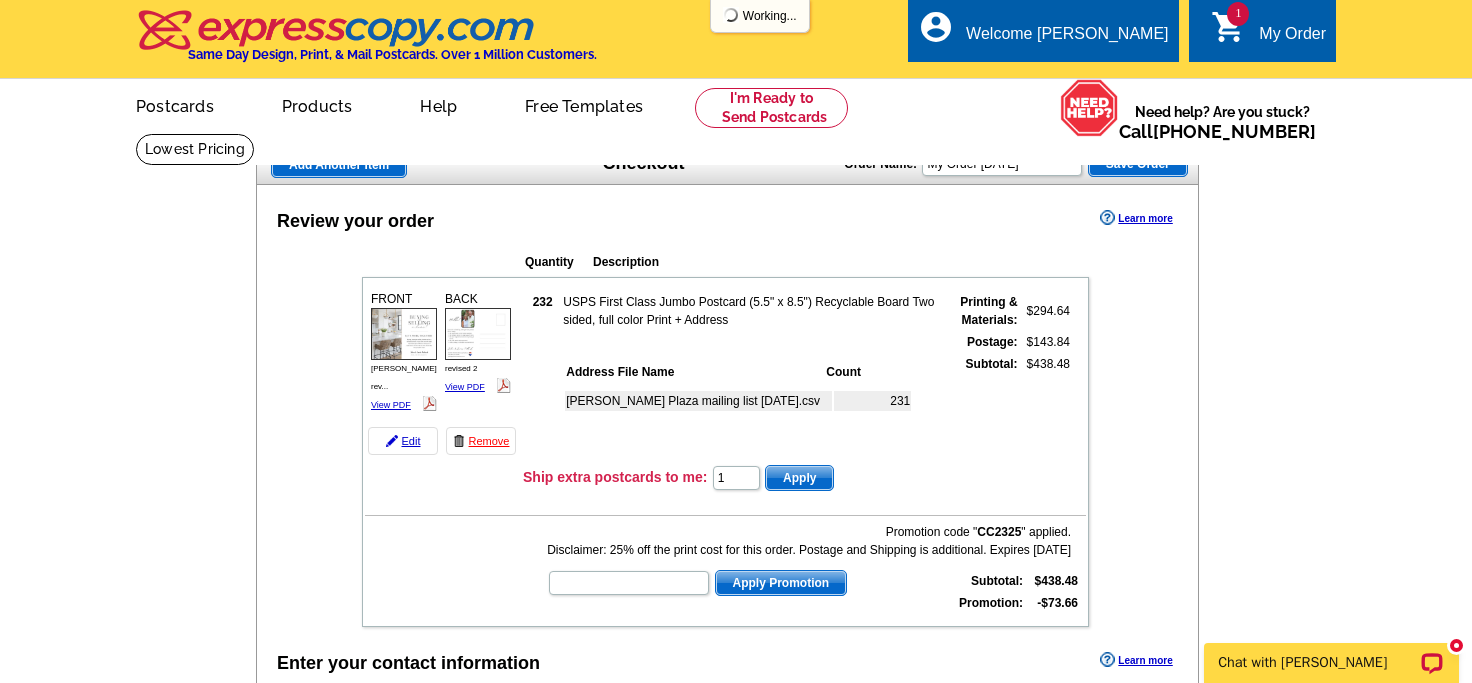 click on "Apply" at bounding box center (799, 478) 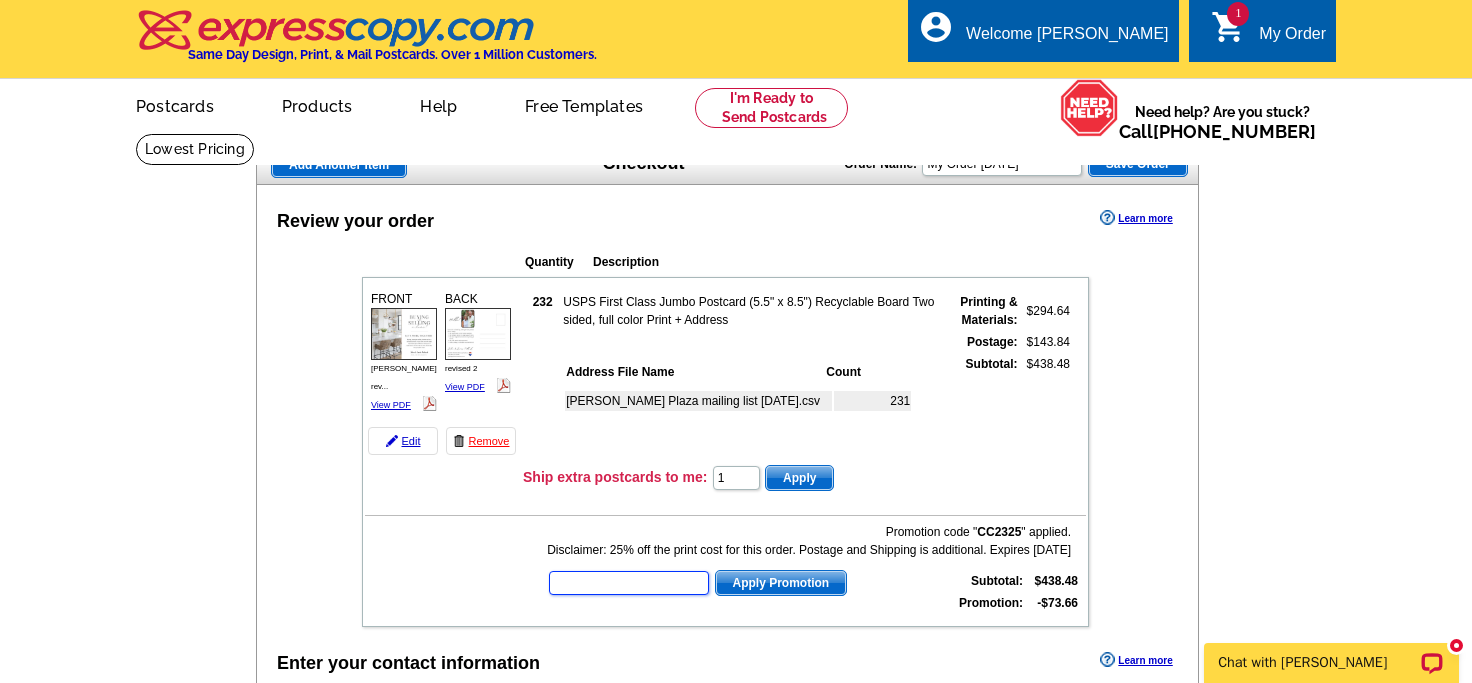 click at bounding box center [629, 583] 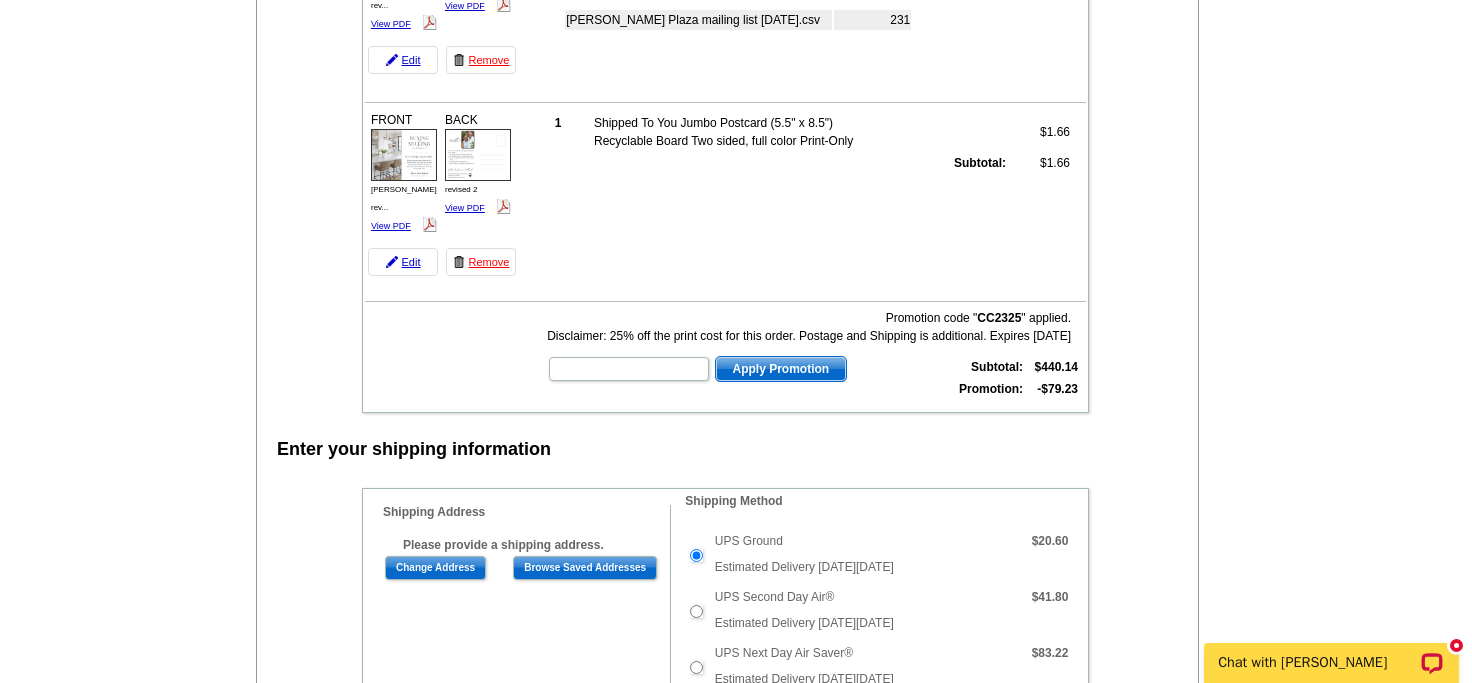 scroll, scrollTop: 0, scrollLeft: 0, axis: both 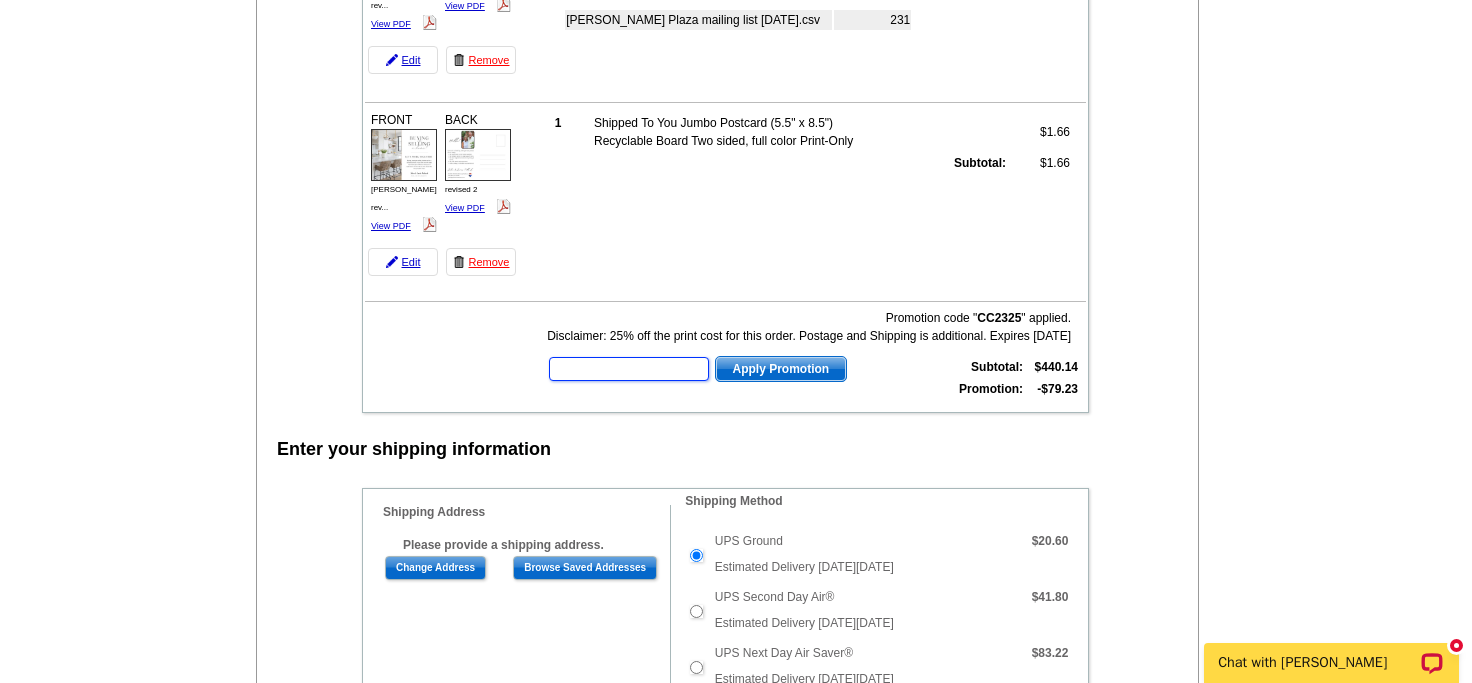 click at bounding box center (629, 369) 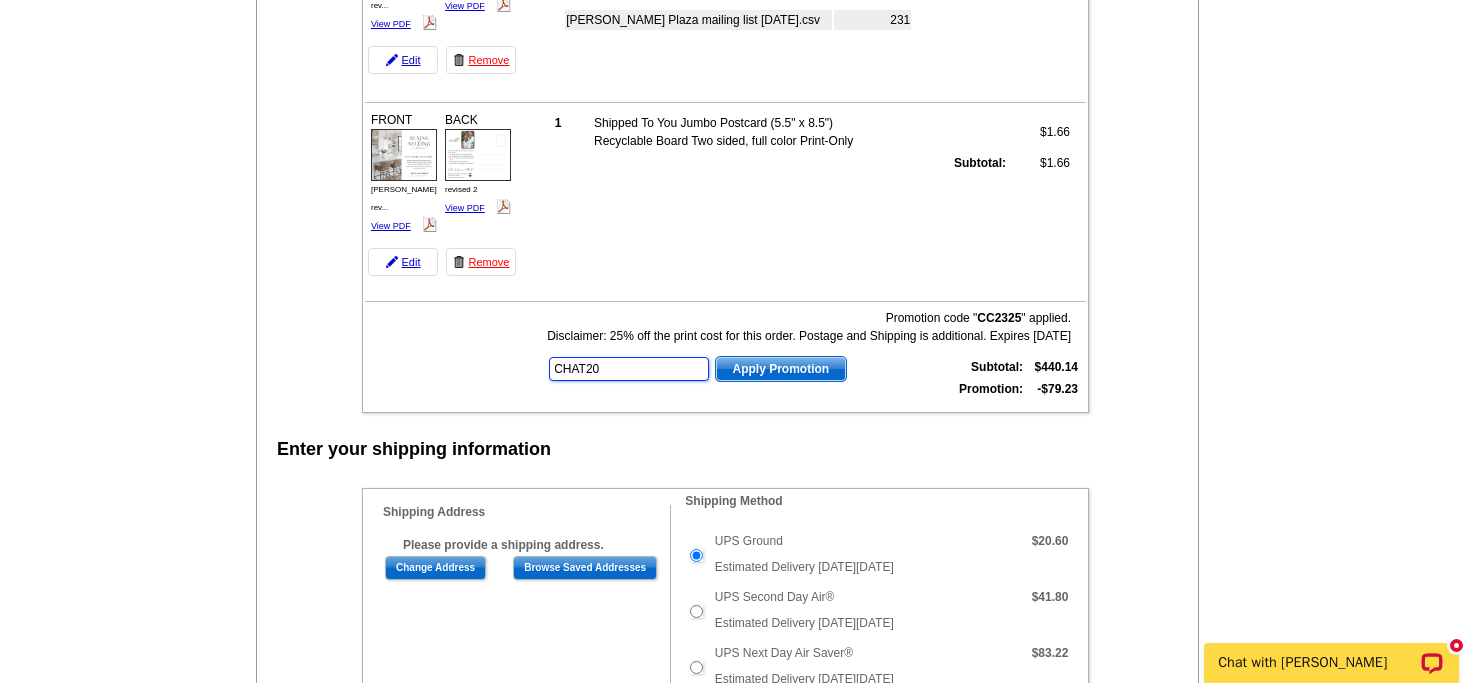 type on "CHAT20" 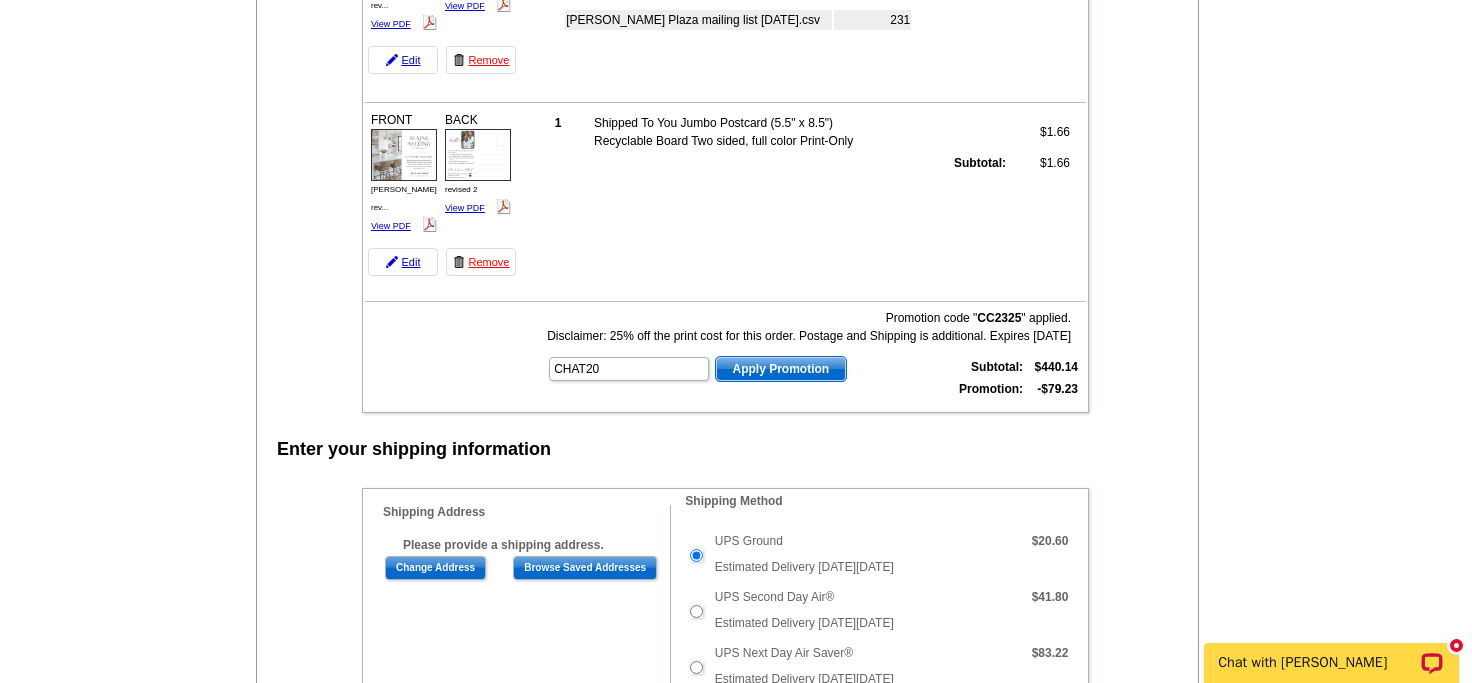 click on "Apply Promotion" at bounding box center (781, 369) 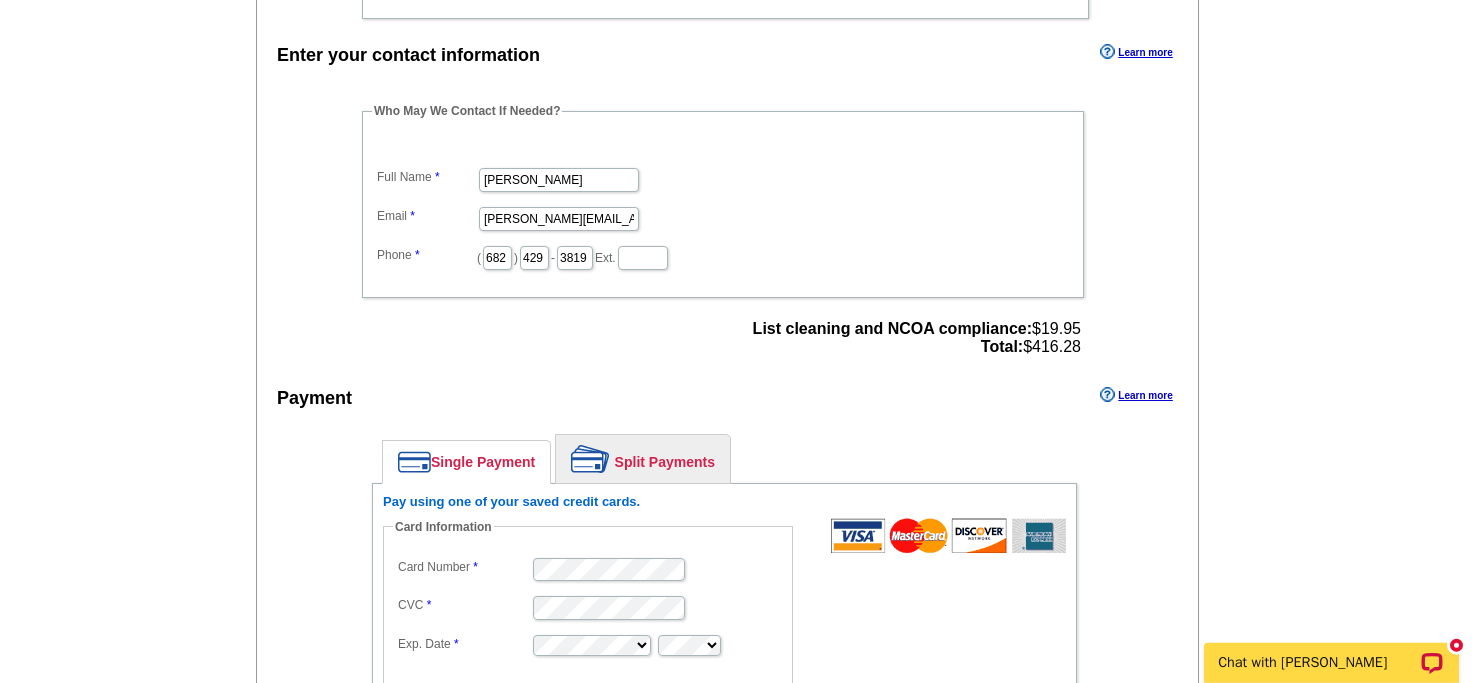 scroll, scrollTop: 1263, scrollLeft: 0, axis: vertical 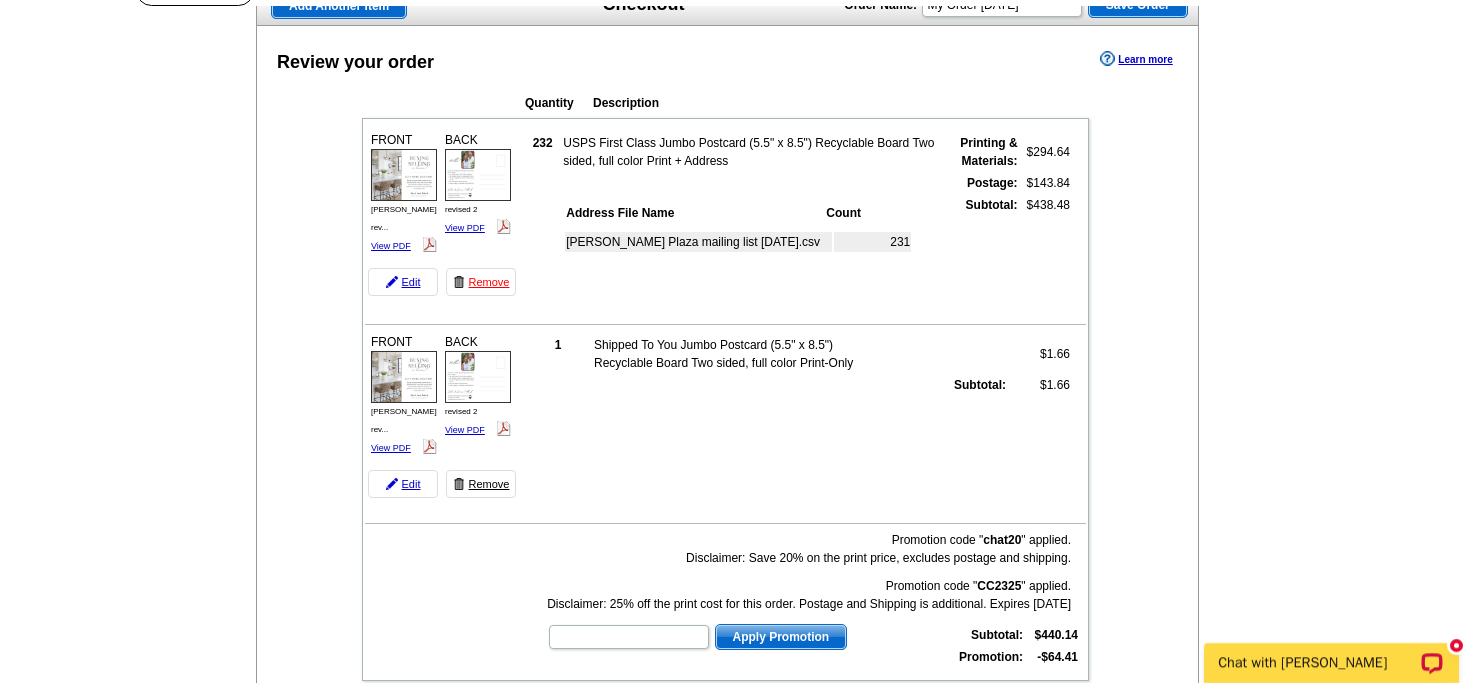 click on "Remove" at bounding box center [481, 484] 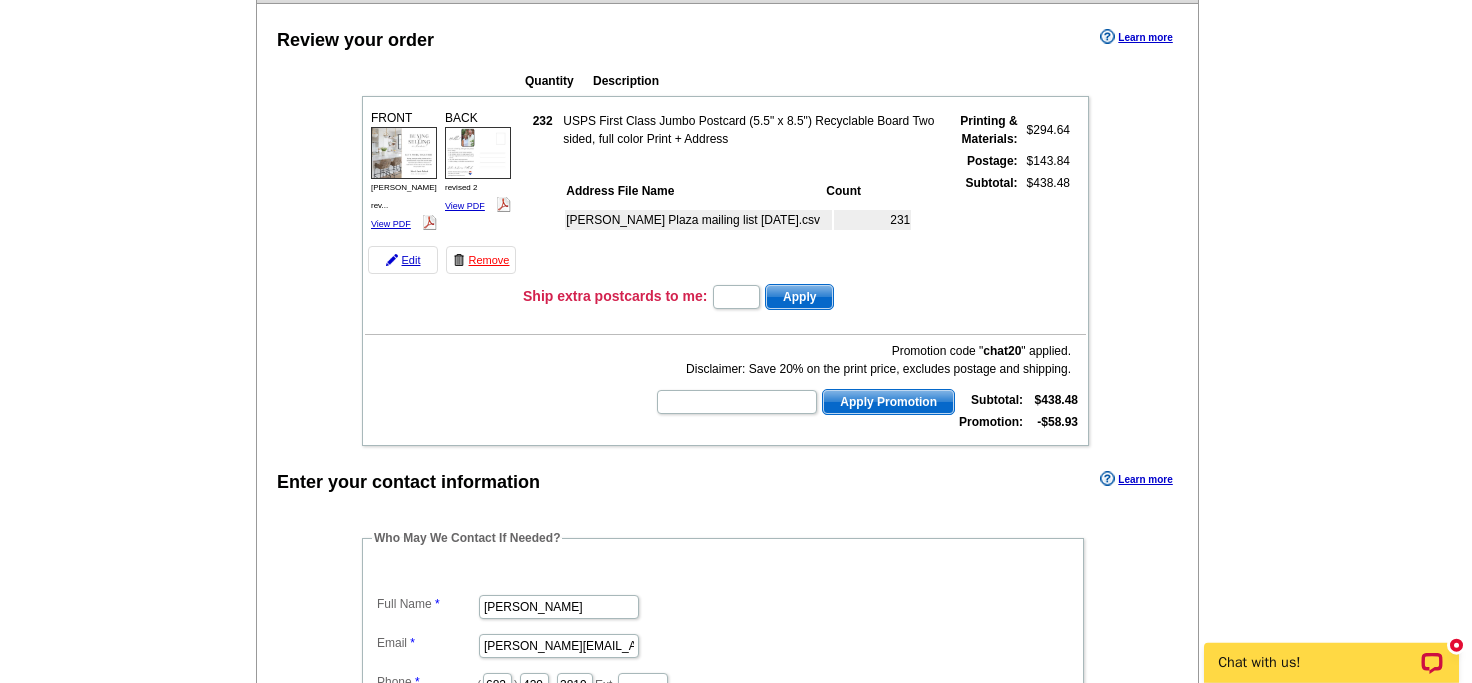 scroll, scrollTop: 220, scrollLeft: 0, axis: vertical 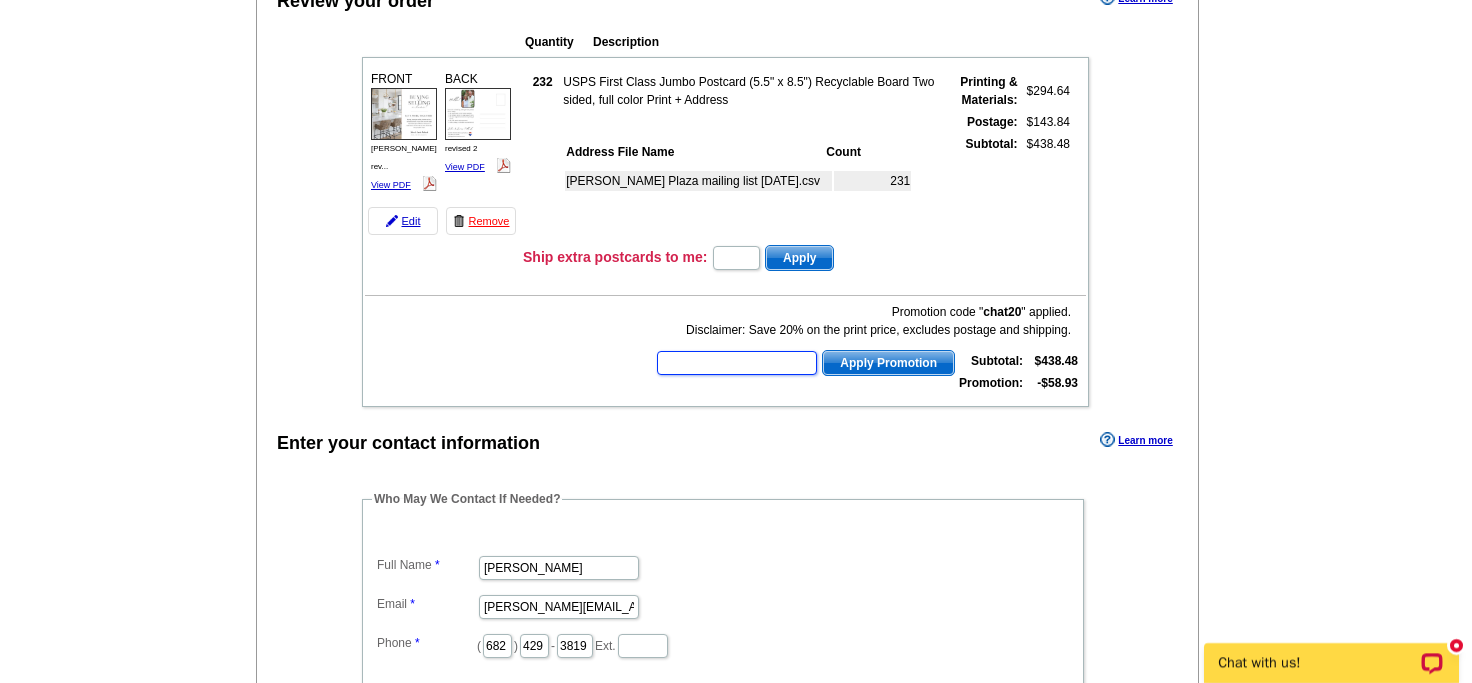 click at bounding box center (737, 363) 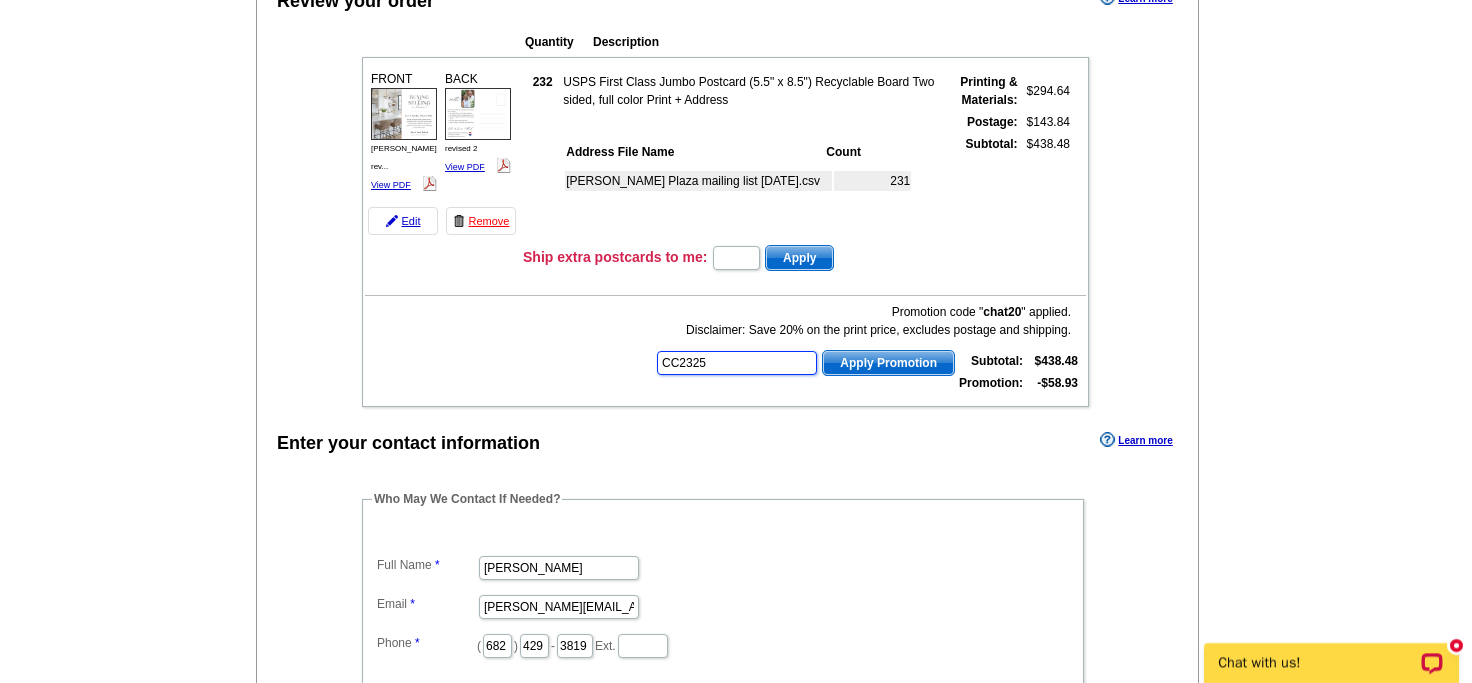 type on "CC2325" 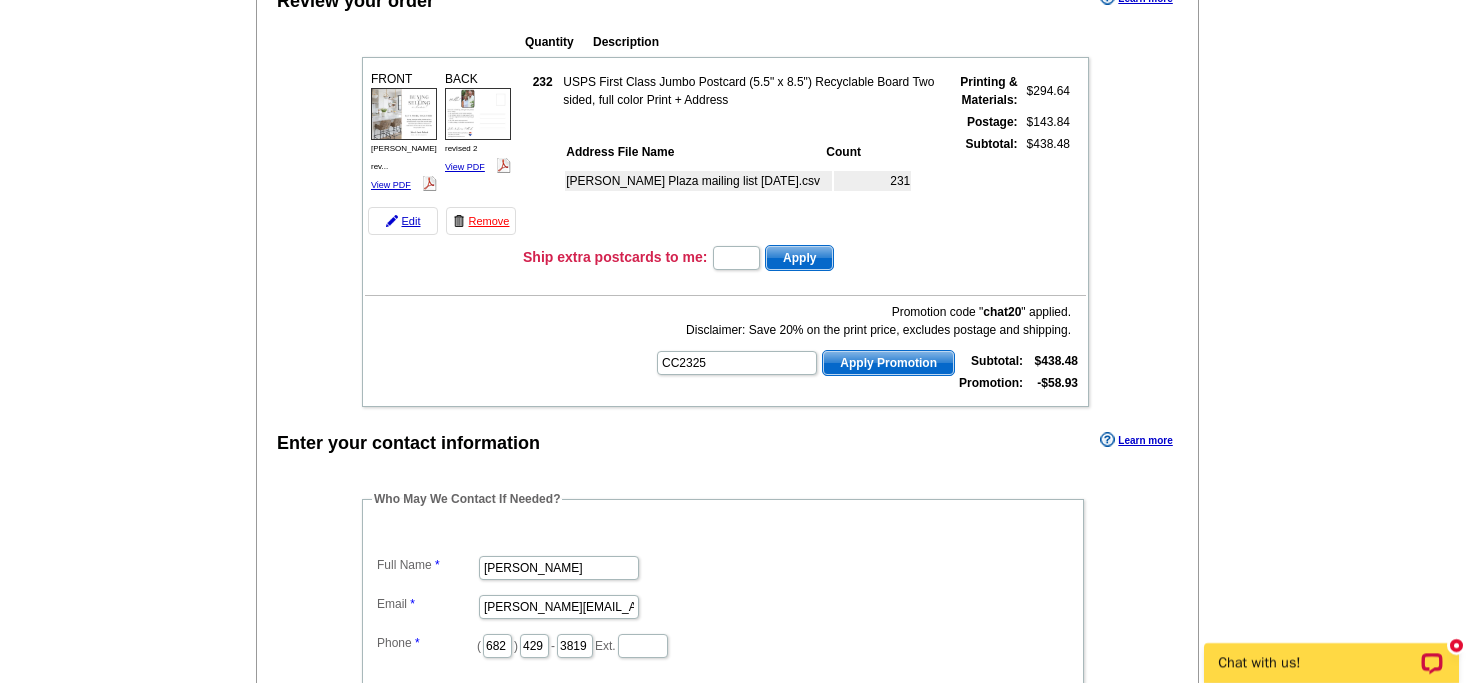 click on "CC2325
Apply Promotion" at bounding box center [805, 363] 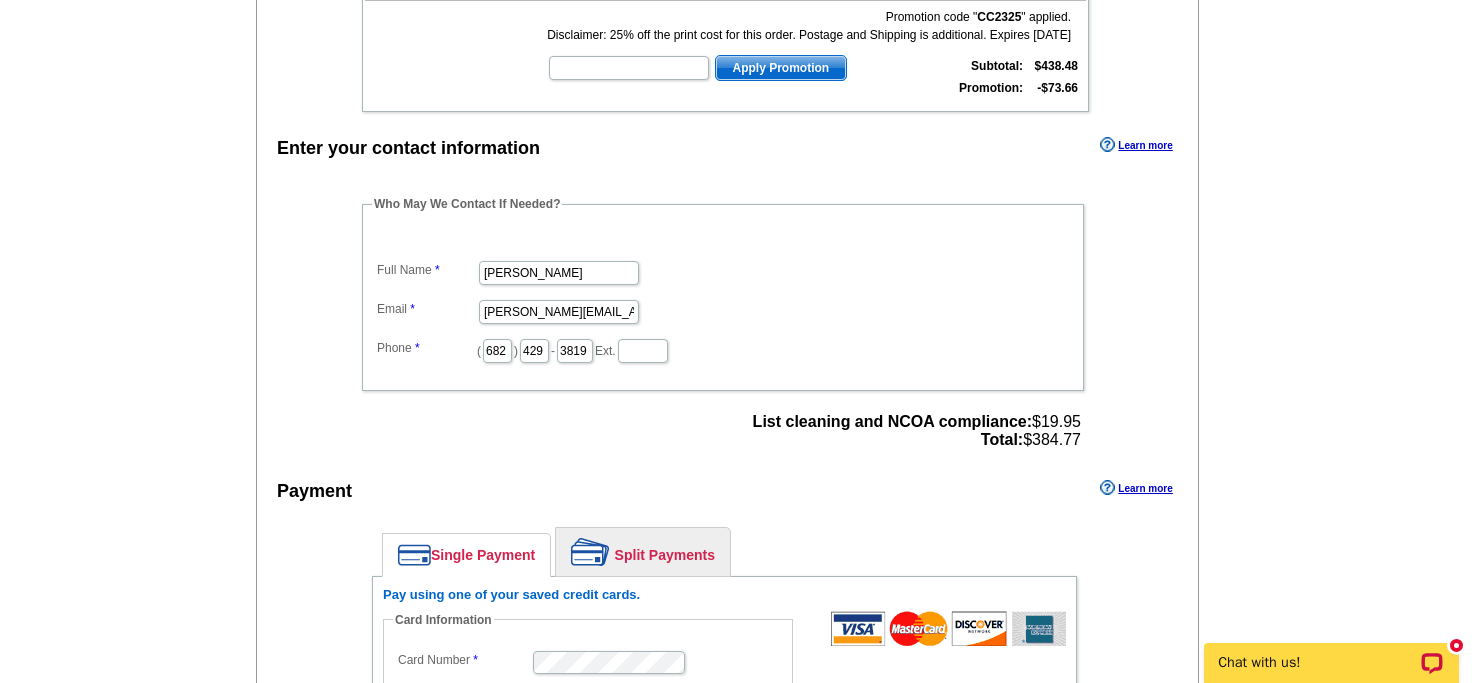 scroll, scrollTop: 552, scrollLeft: 0, axis: vertical 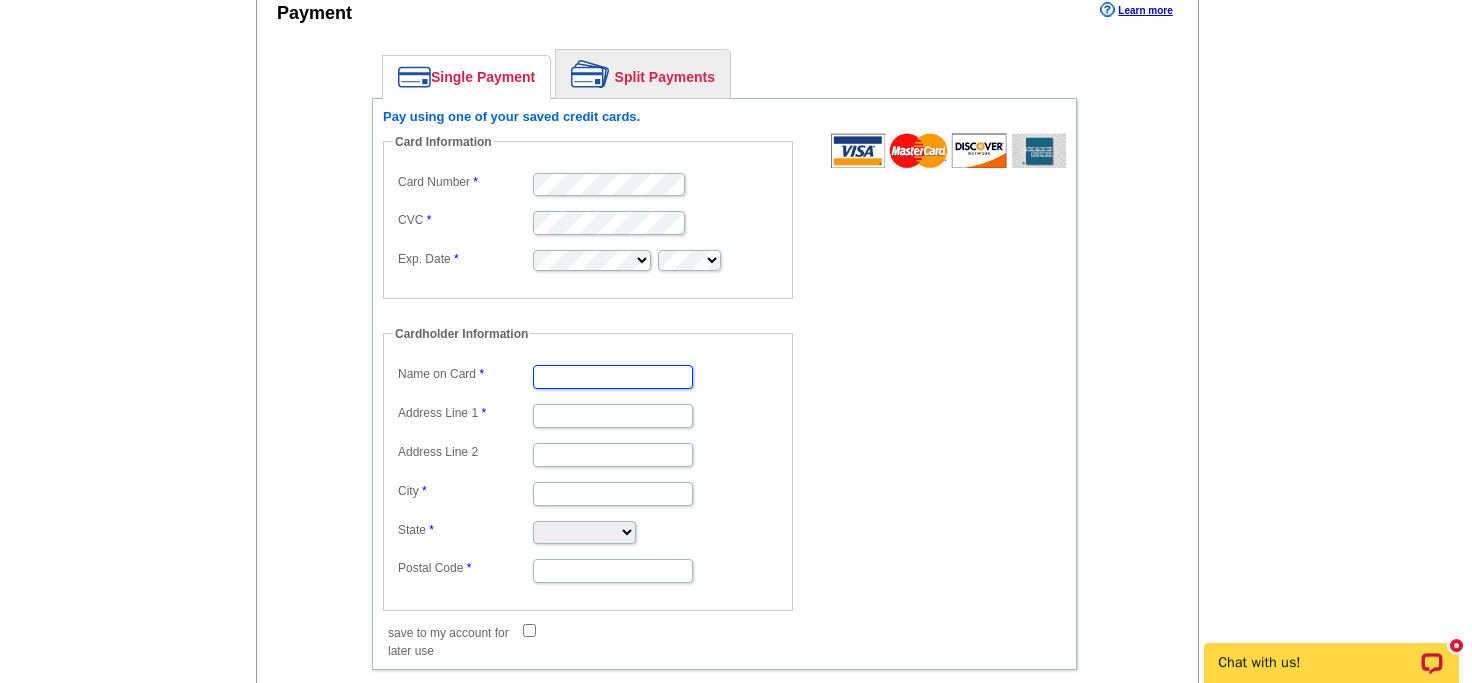 click on "Name on Card" at bounding box center [613, 377] 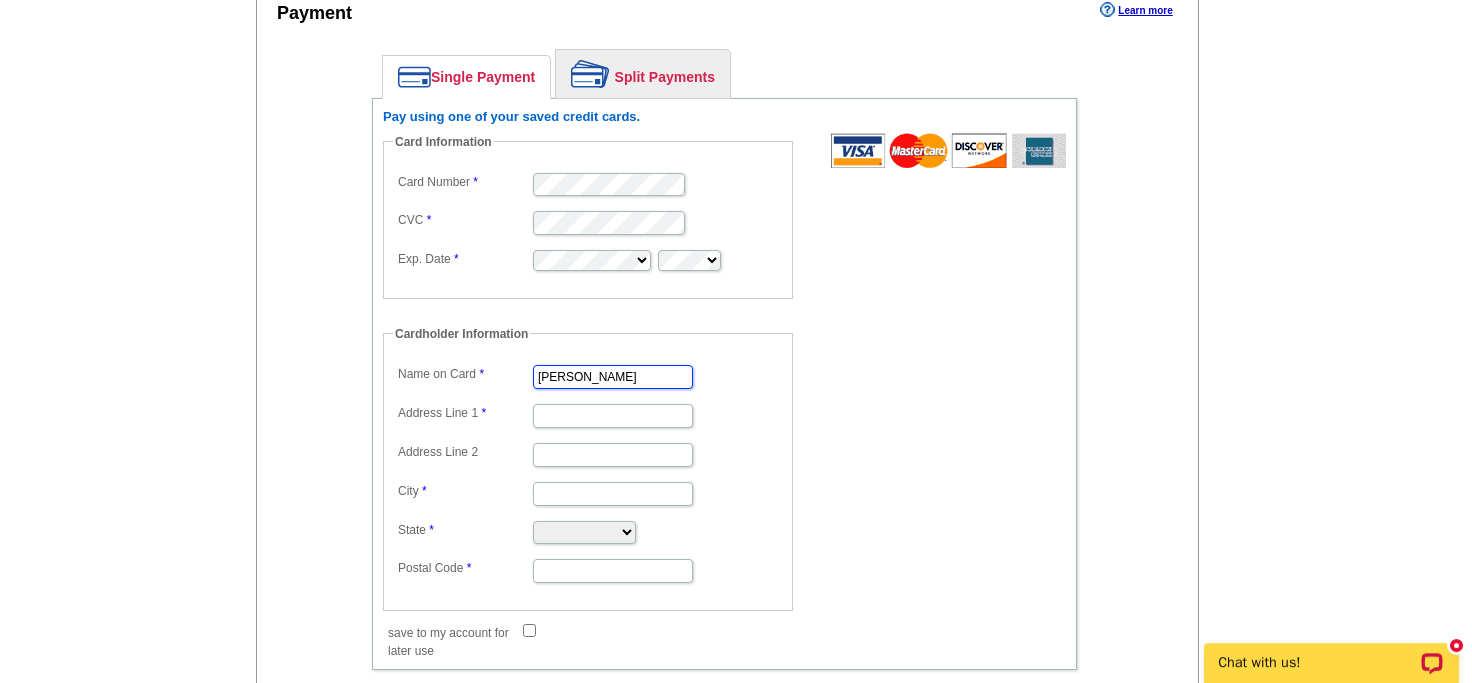 type on "Janis A Pollock" 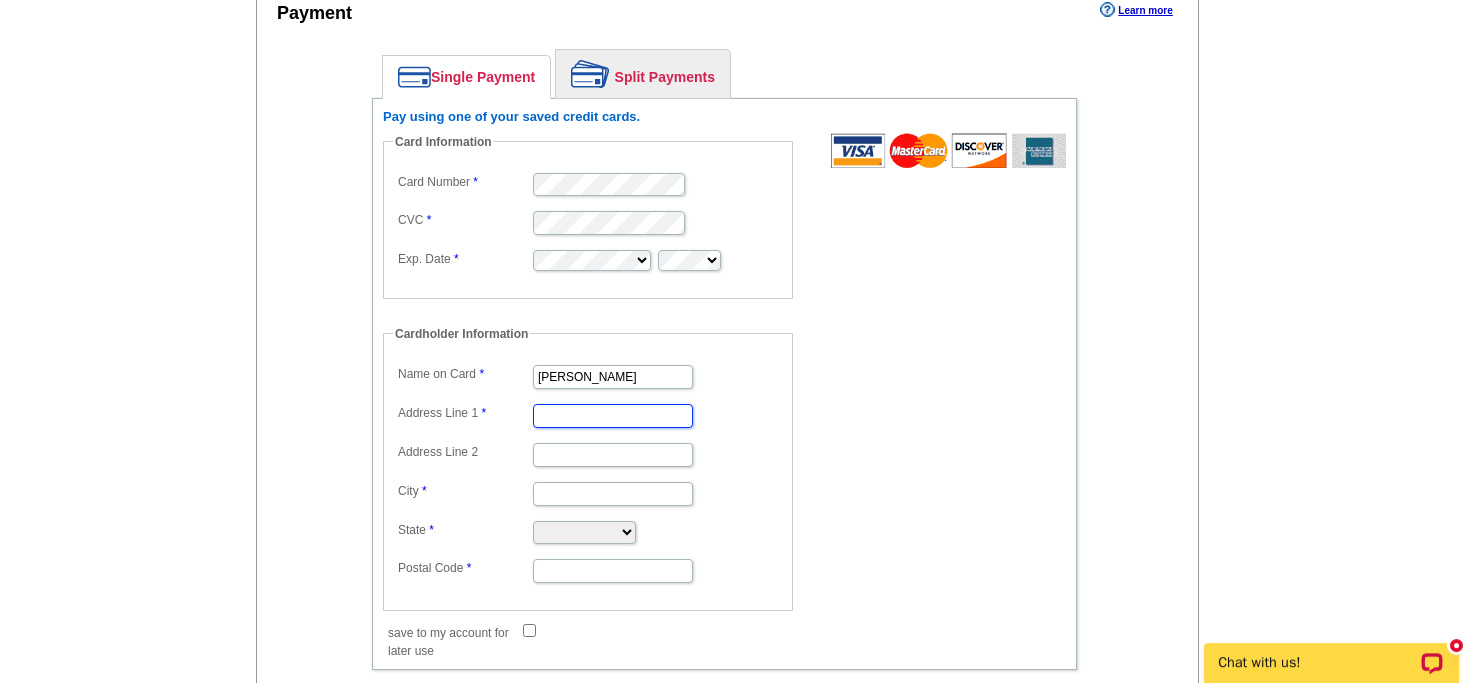 click on "Address Line 1" at bounding box center (613, 416) 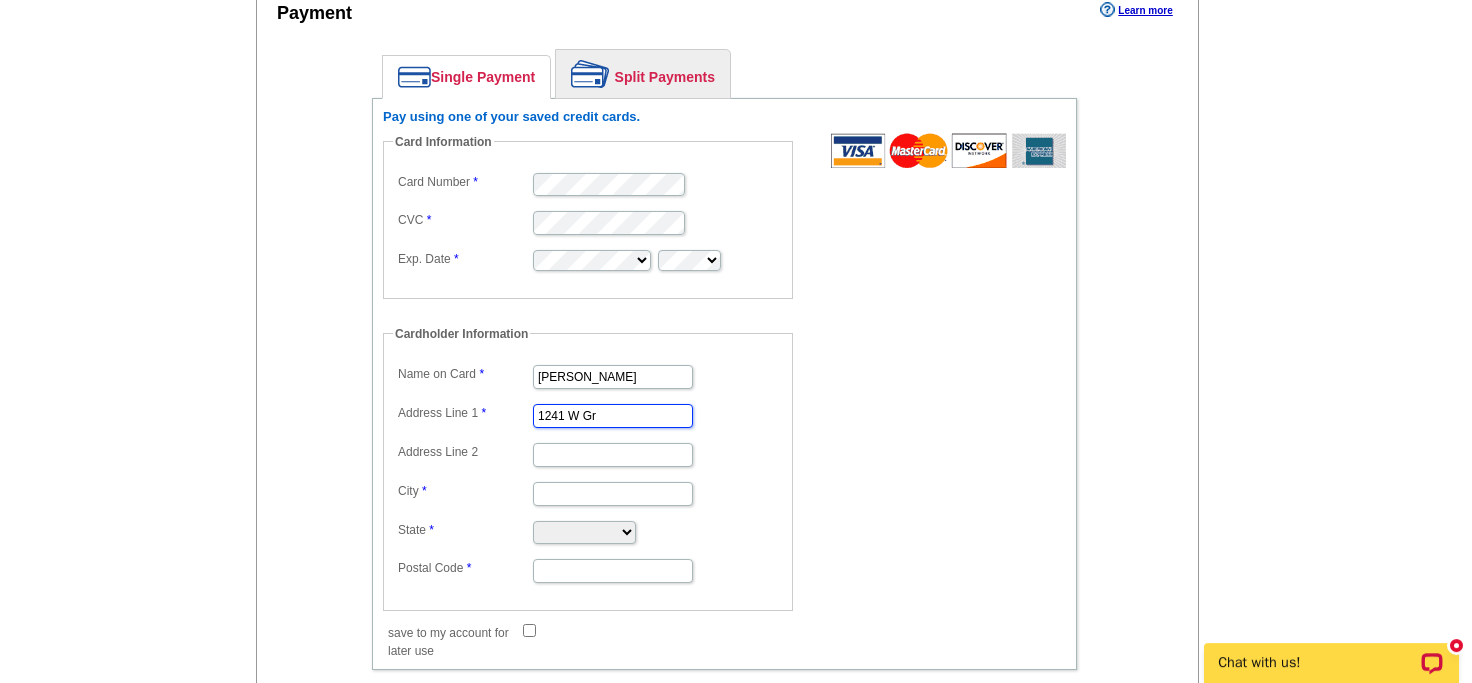 type on "1241 W Green Oaks Blvd" 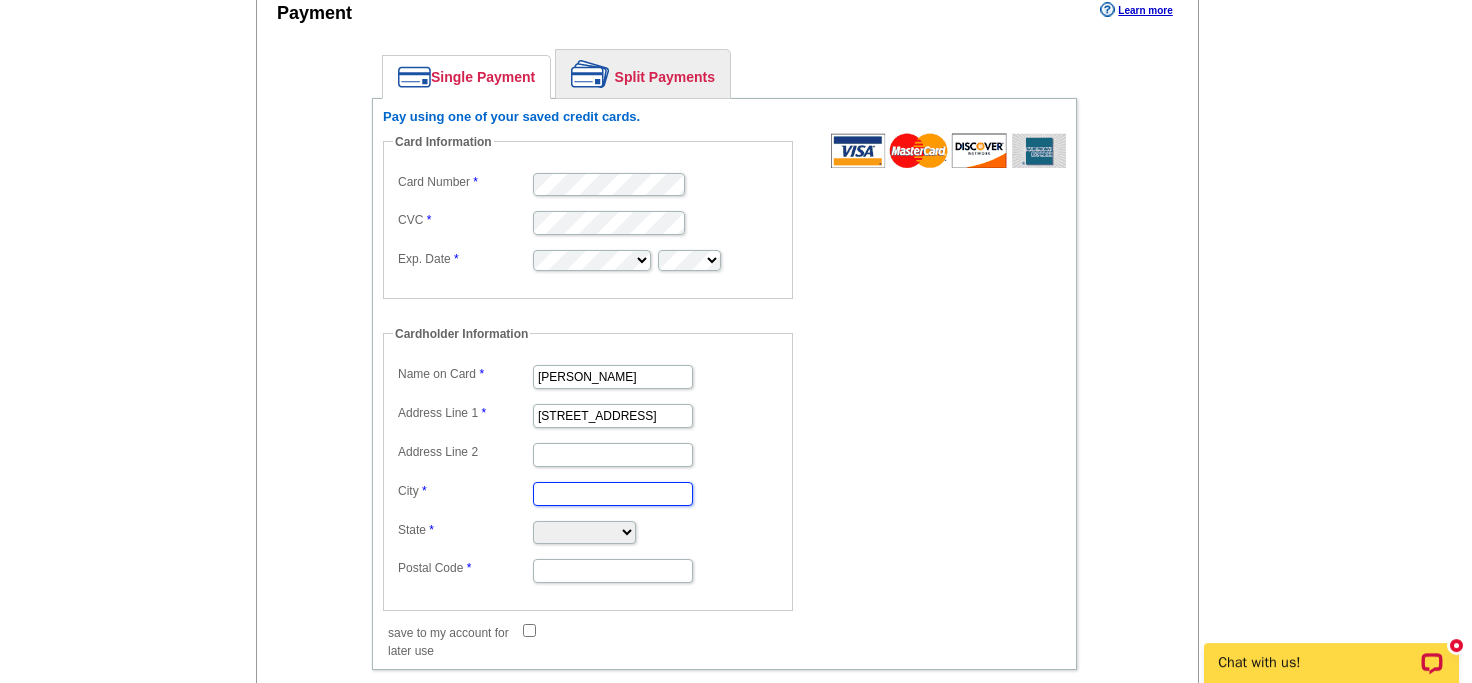 type on "Arlington" 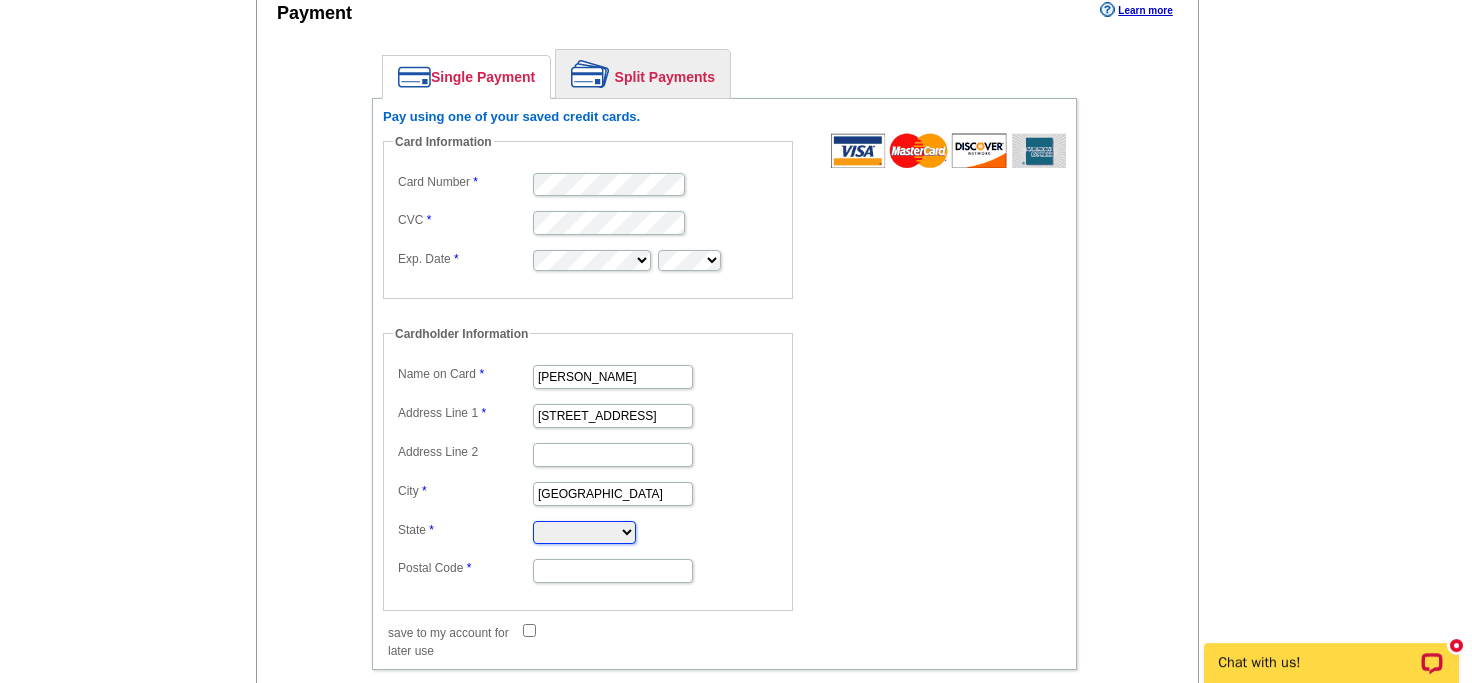 select on "TX" 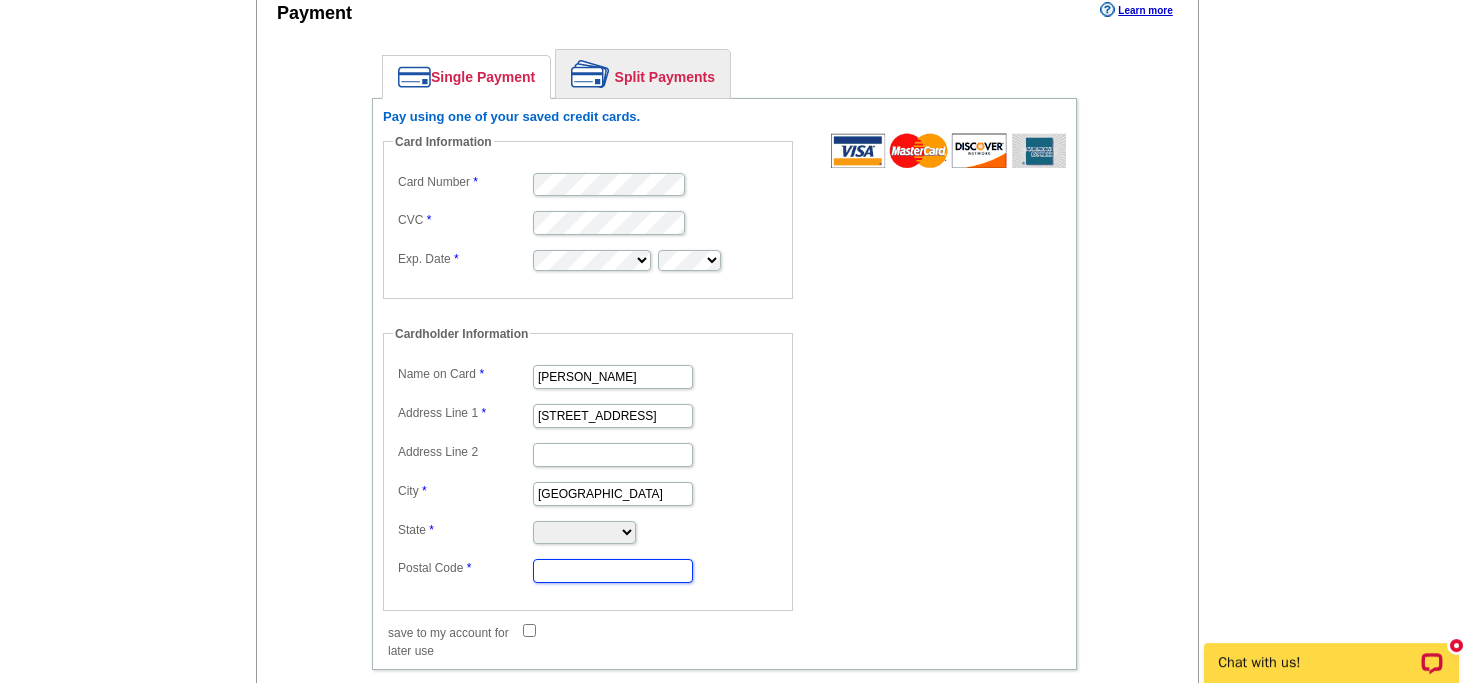 type on "76013" 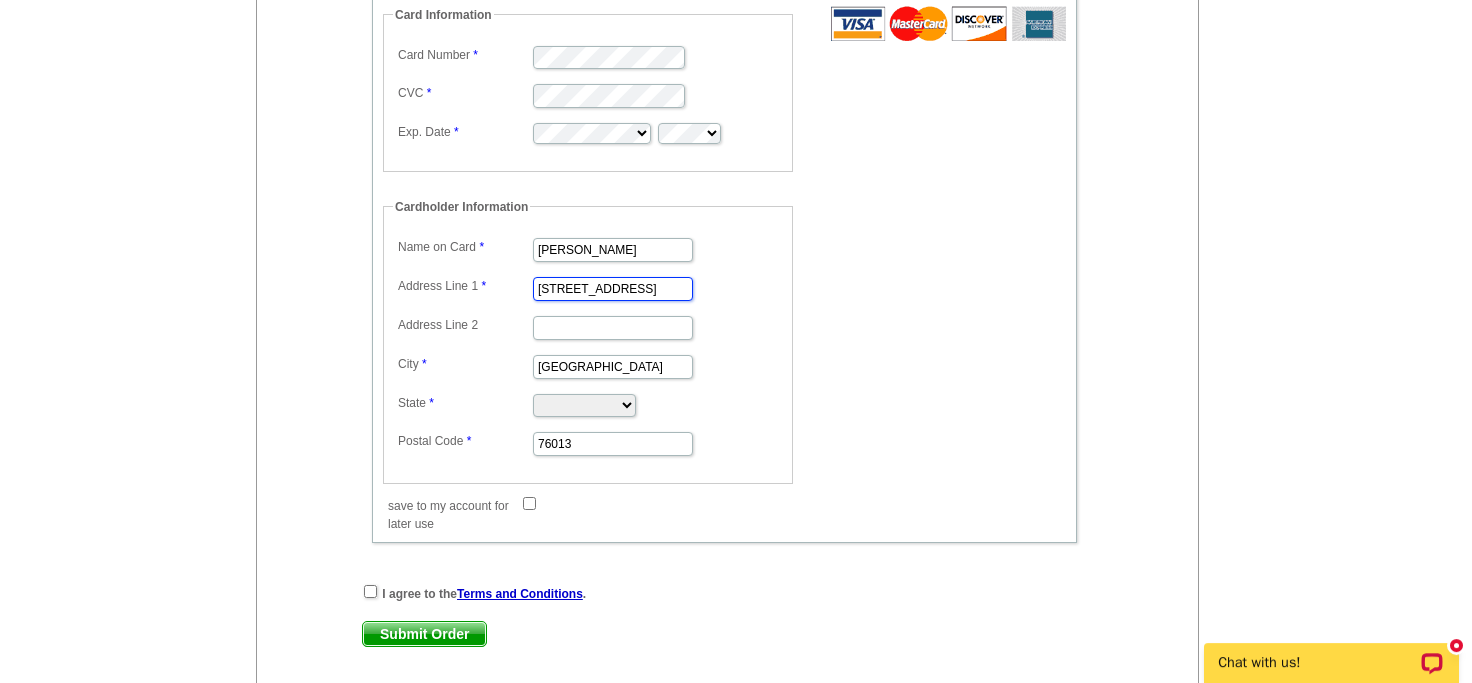 scroll, scrollTop: 1214, scrollLeft: 0, axis: vertical 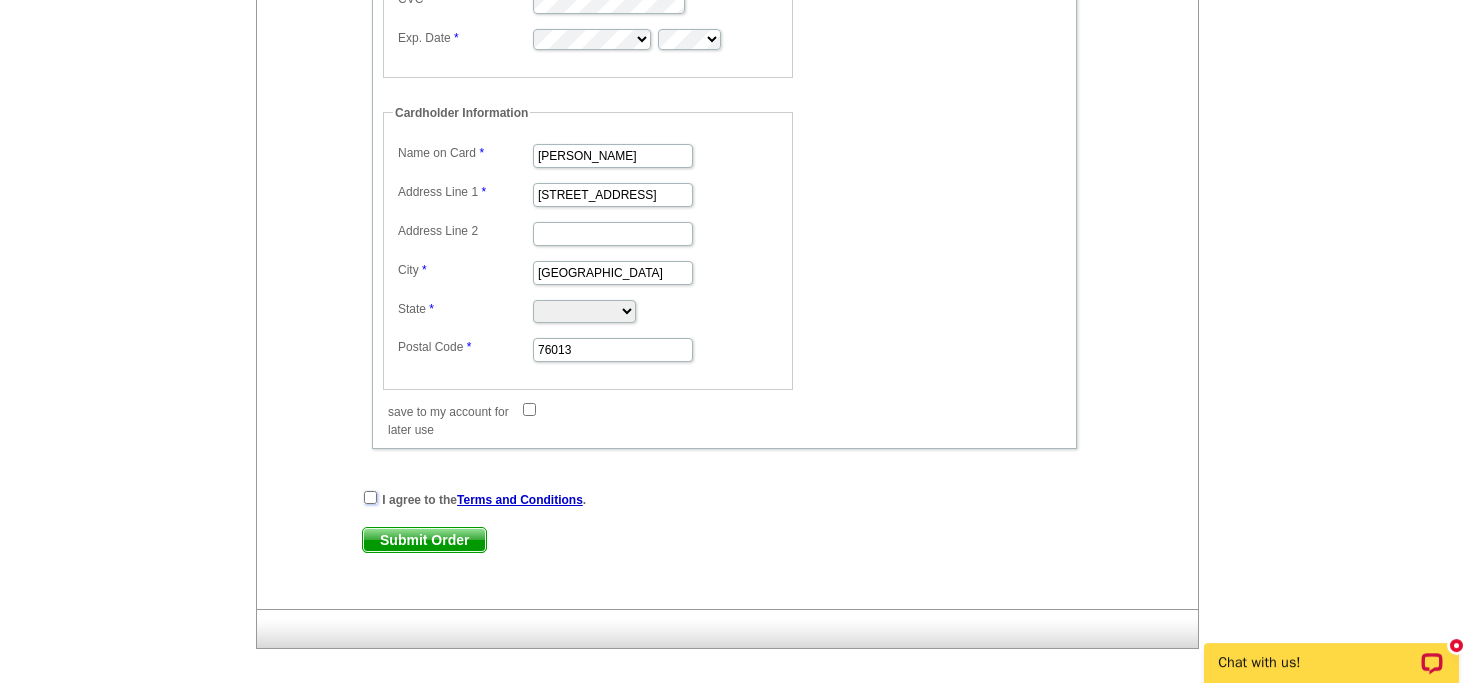 click at bounding box center (370, 497) 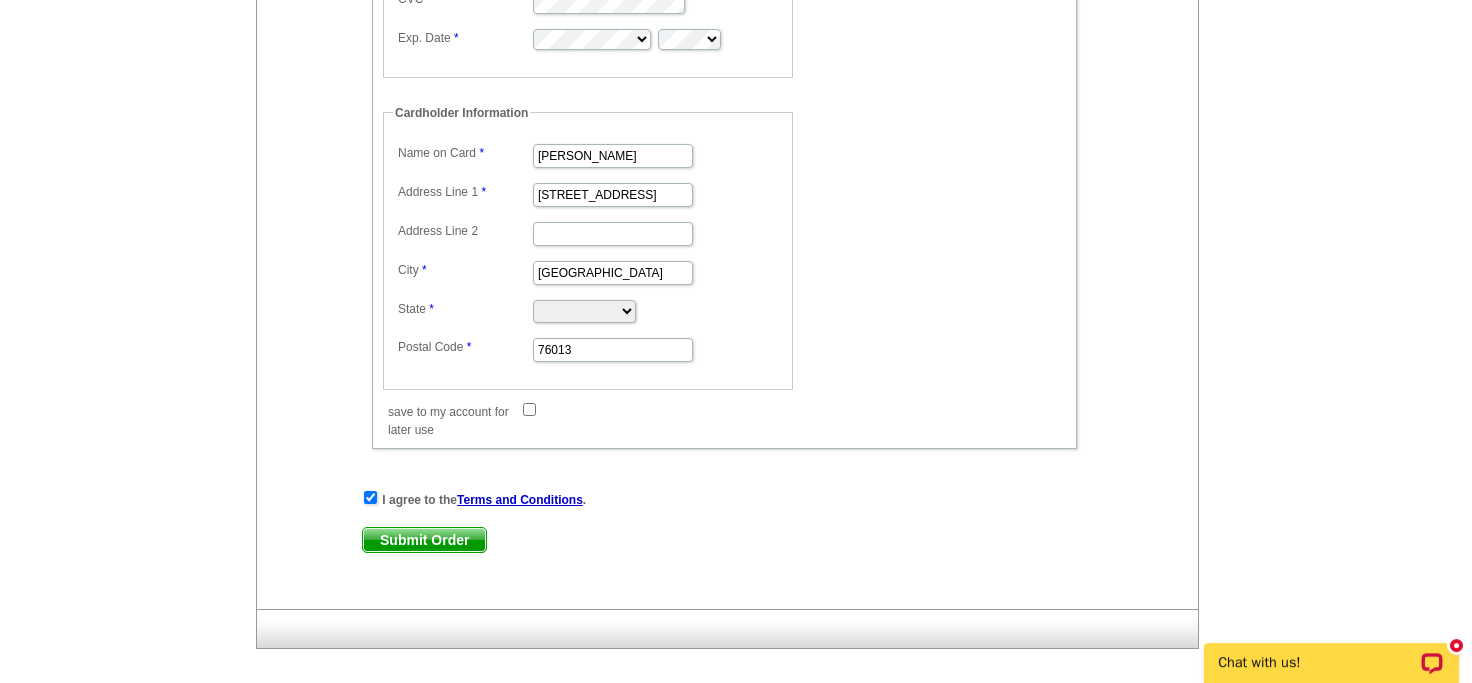 click on "Submit Order" at bounding box center (424, 540) 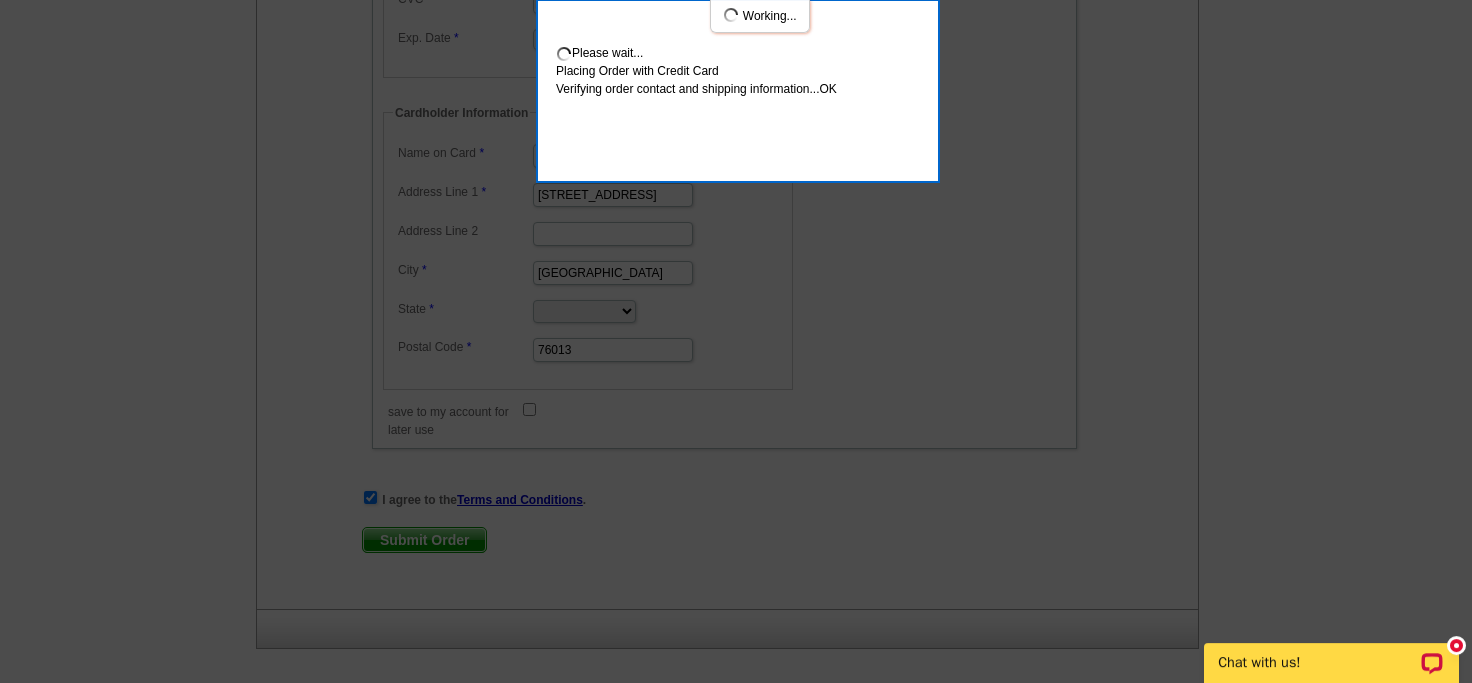 scroll, scrollTop: 1323, scrollLeft: 0, axis: vertical 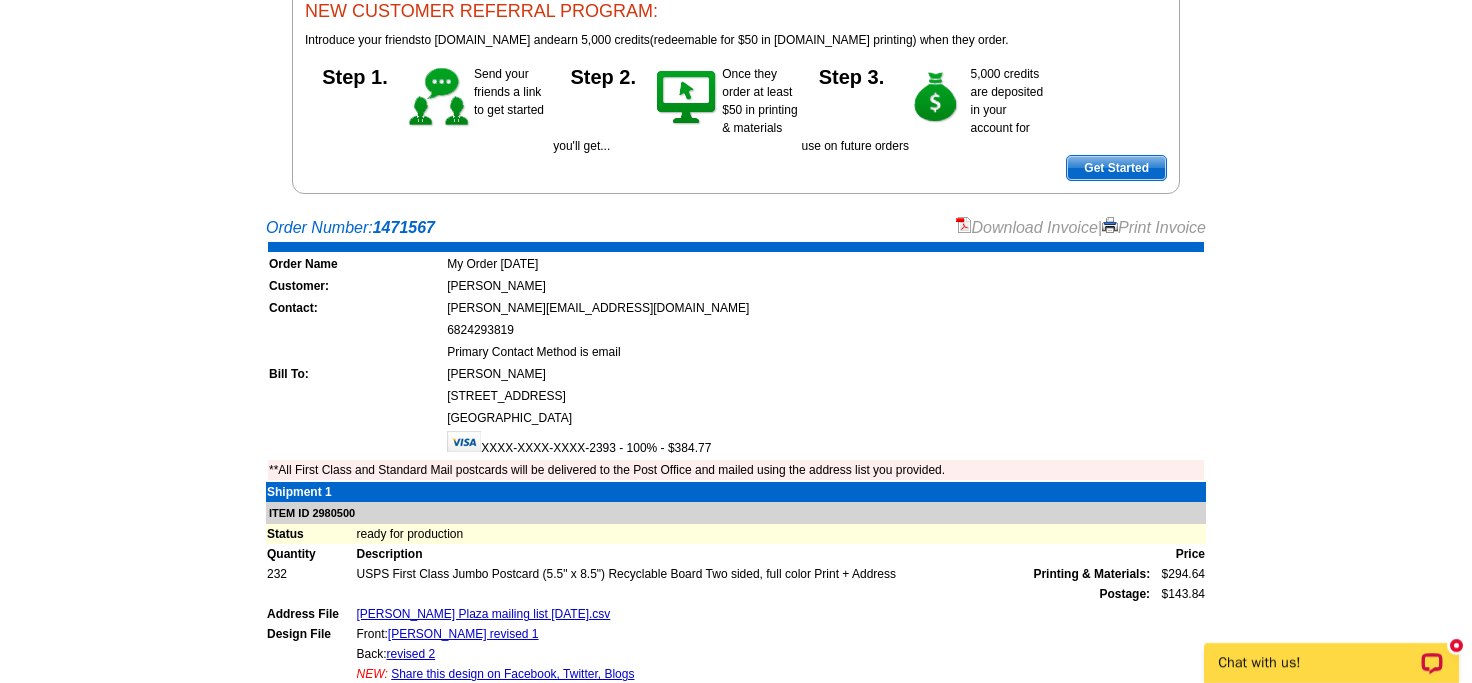 click on "Download Invoice" at bounding box center [1027, 227] 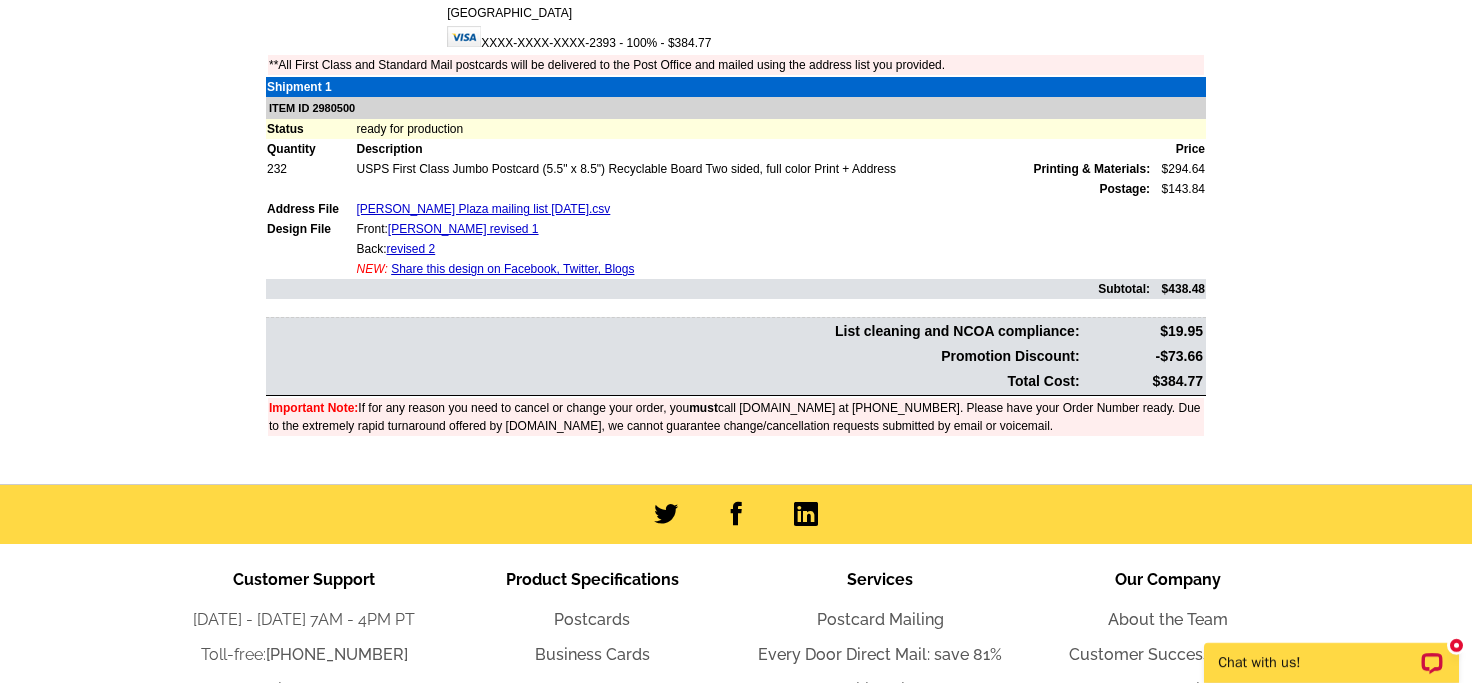 scroll, scrollTop: 634, scrollLeft: 0, axis: vertical 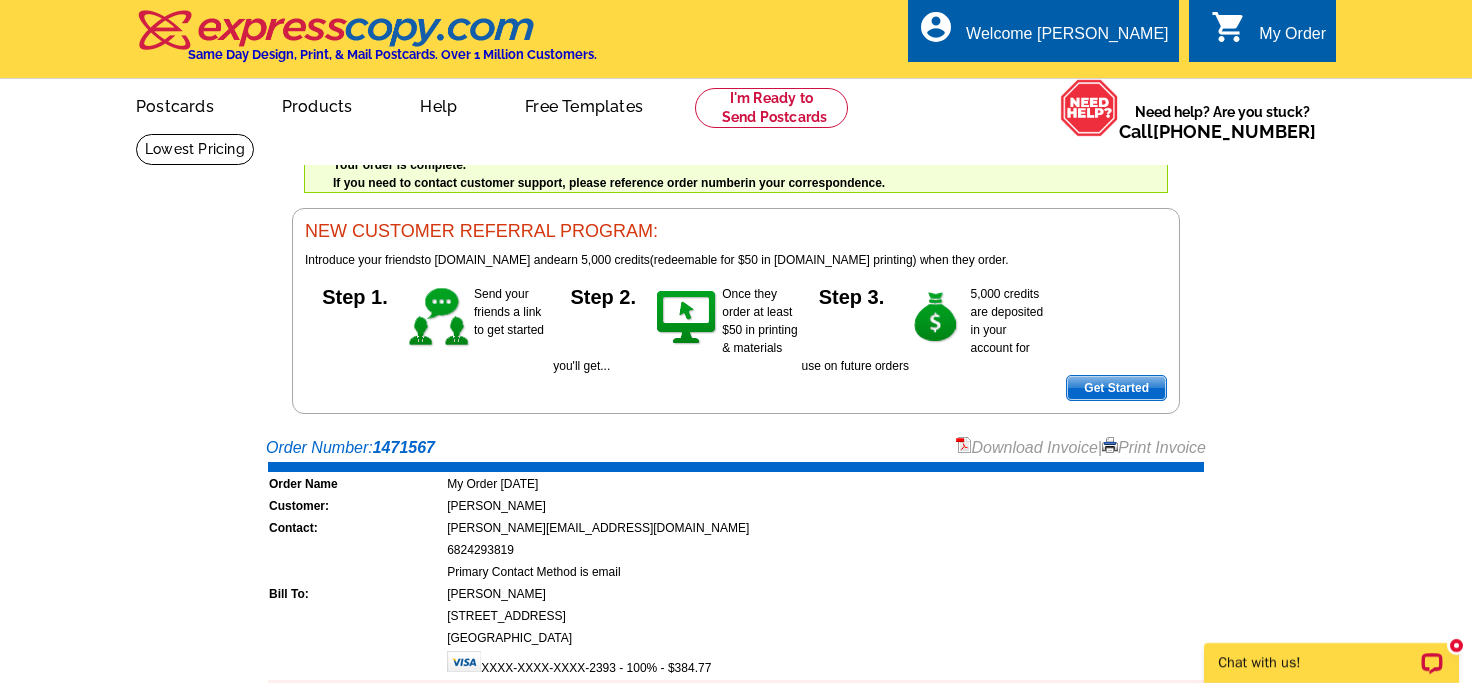 click on "My Order" at bounding box center (1292, 39) 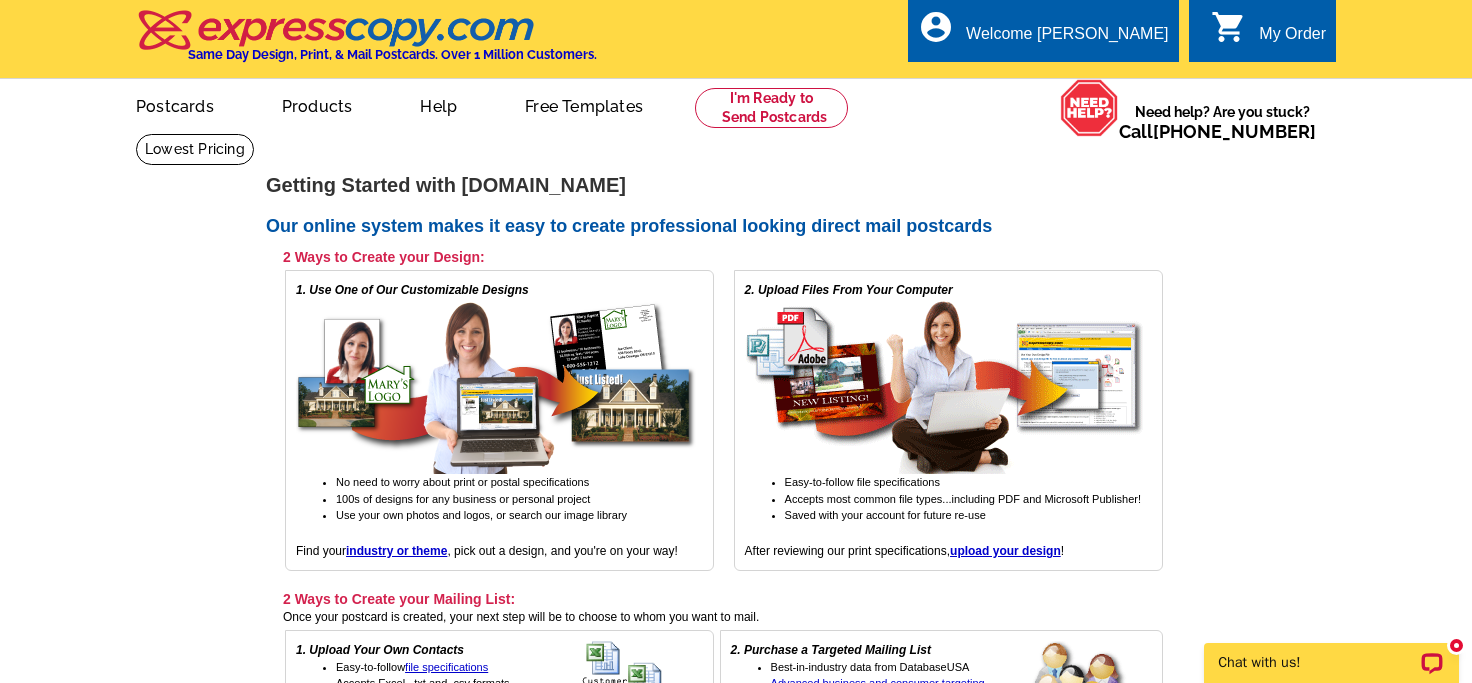 scroll, scrollTop: 0, scrollLeft: 0, axis: both 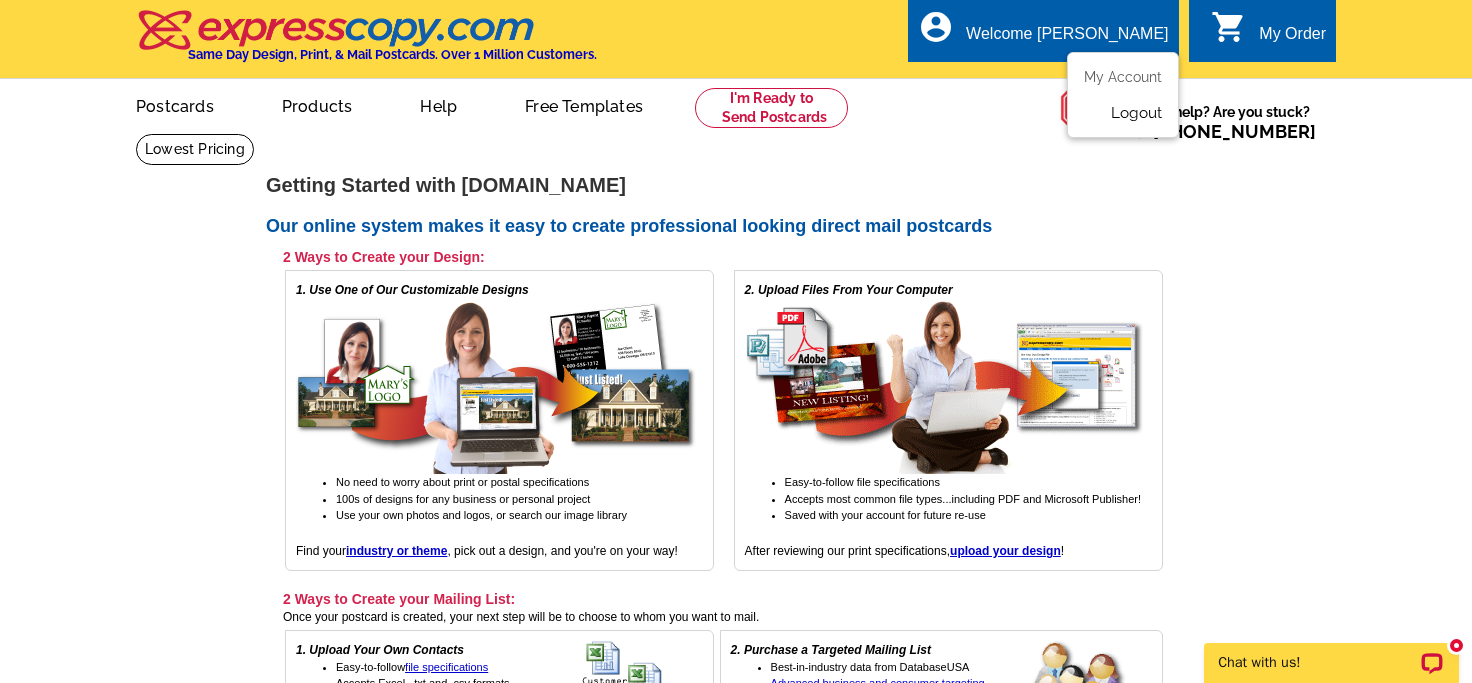 click on "Logout" at bounding box center (1136, 113) 